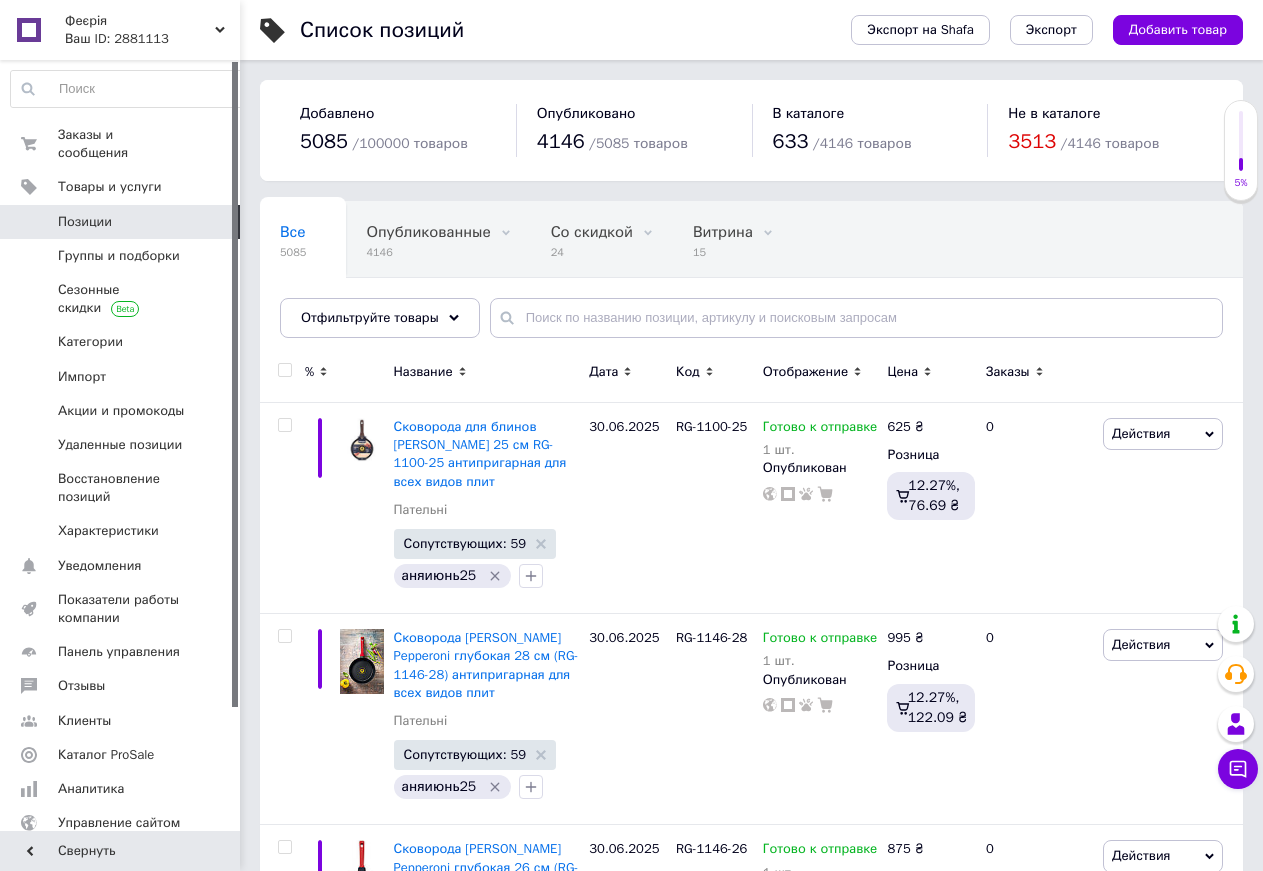 click at bounding box center (856, 318) 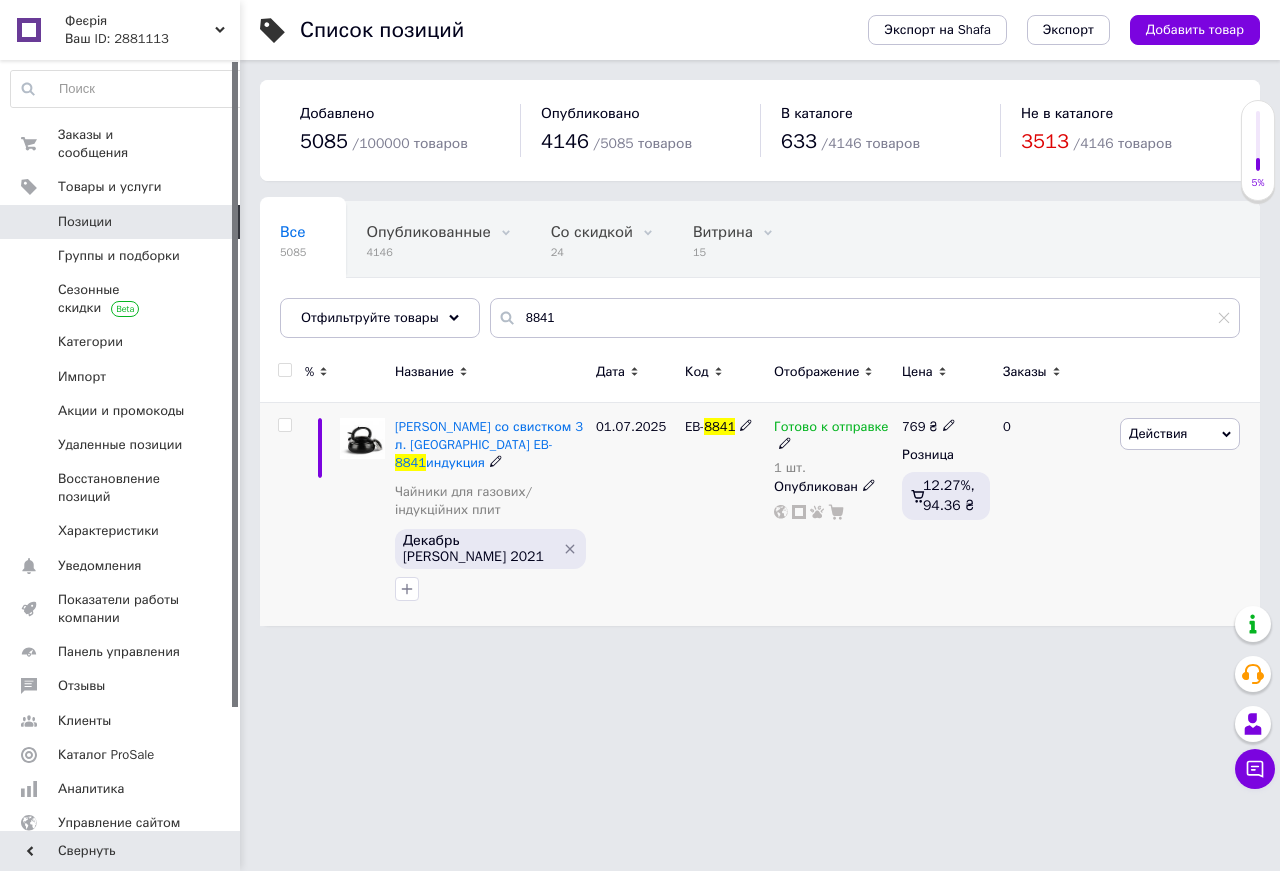 type on "8841" 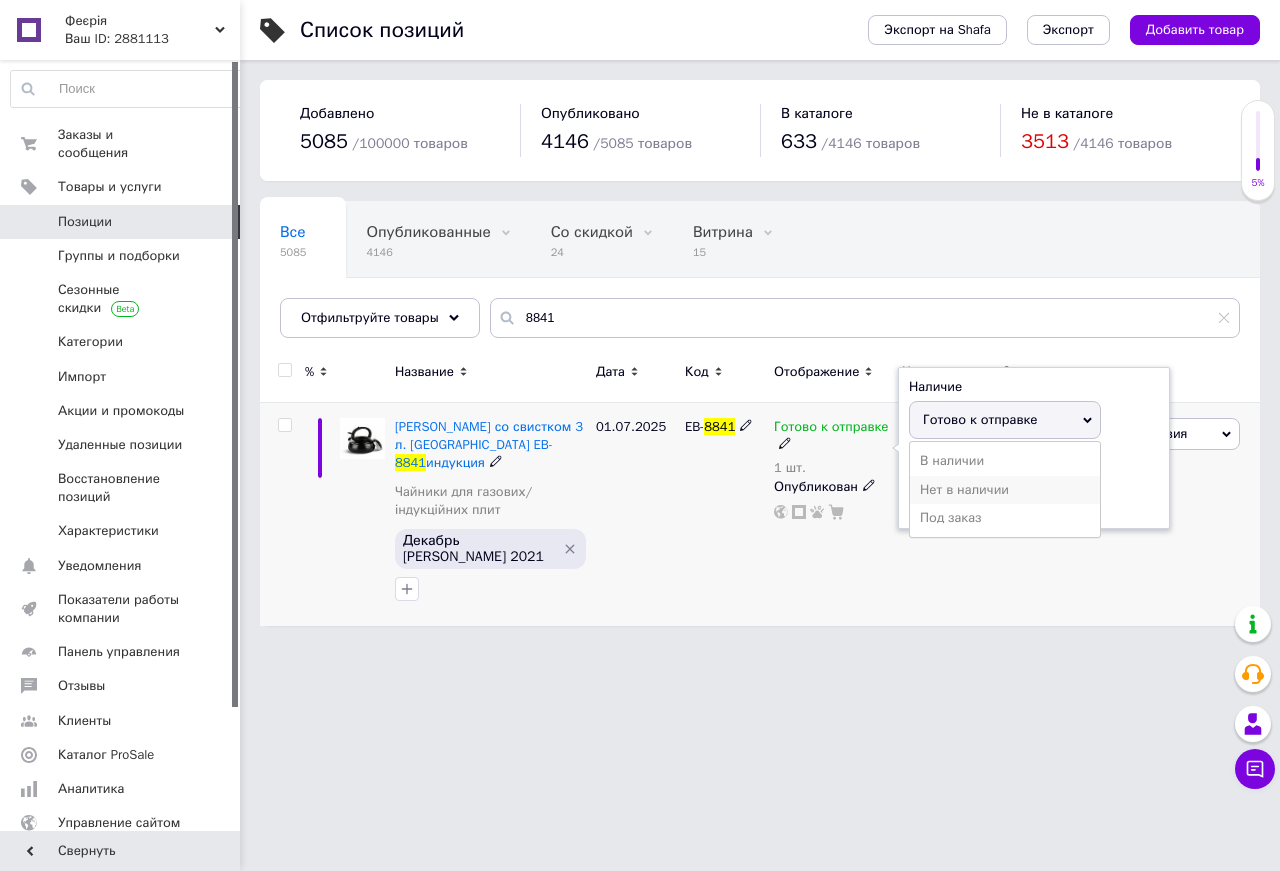 click on "Нет в наличии" at bounding box center [1005, 490] 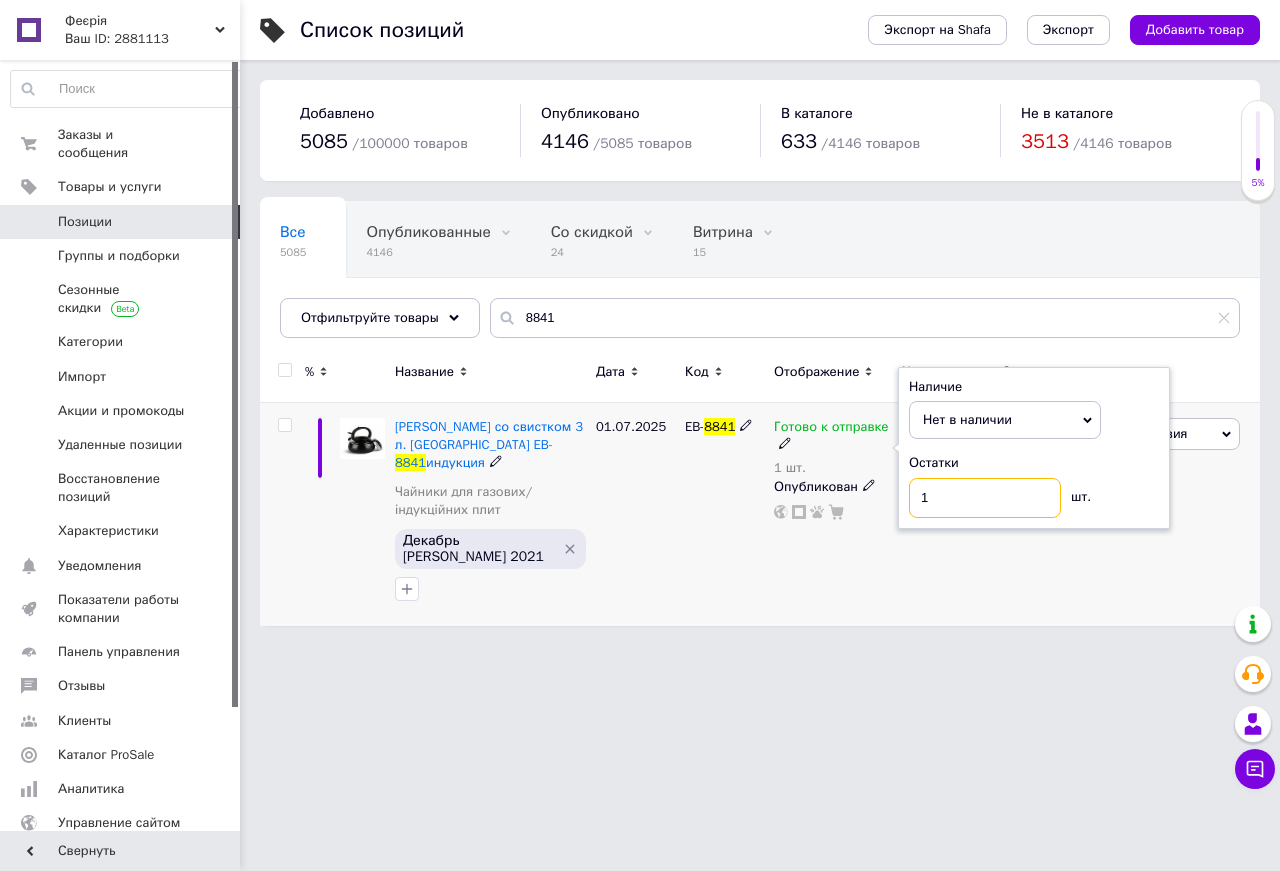 click on "1" at bounding box center [985, 498] 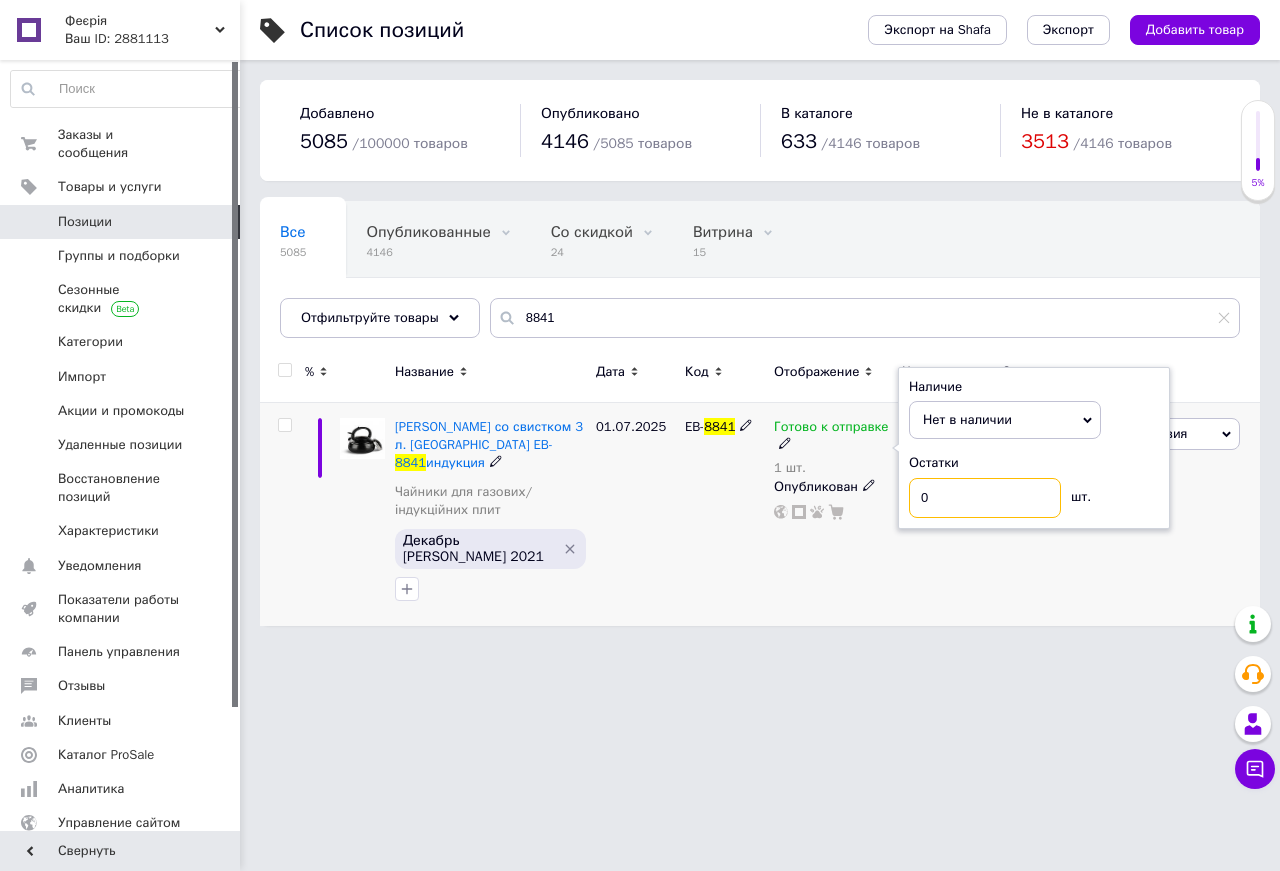 type on "0" 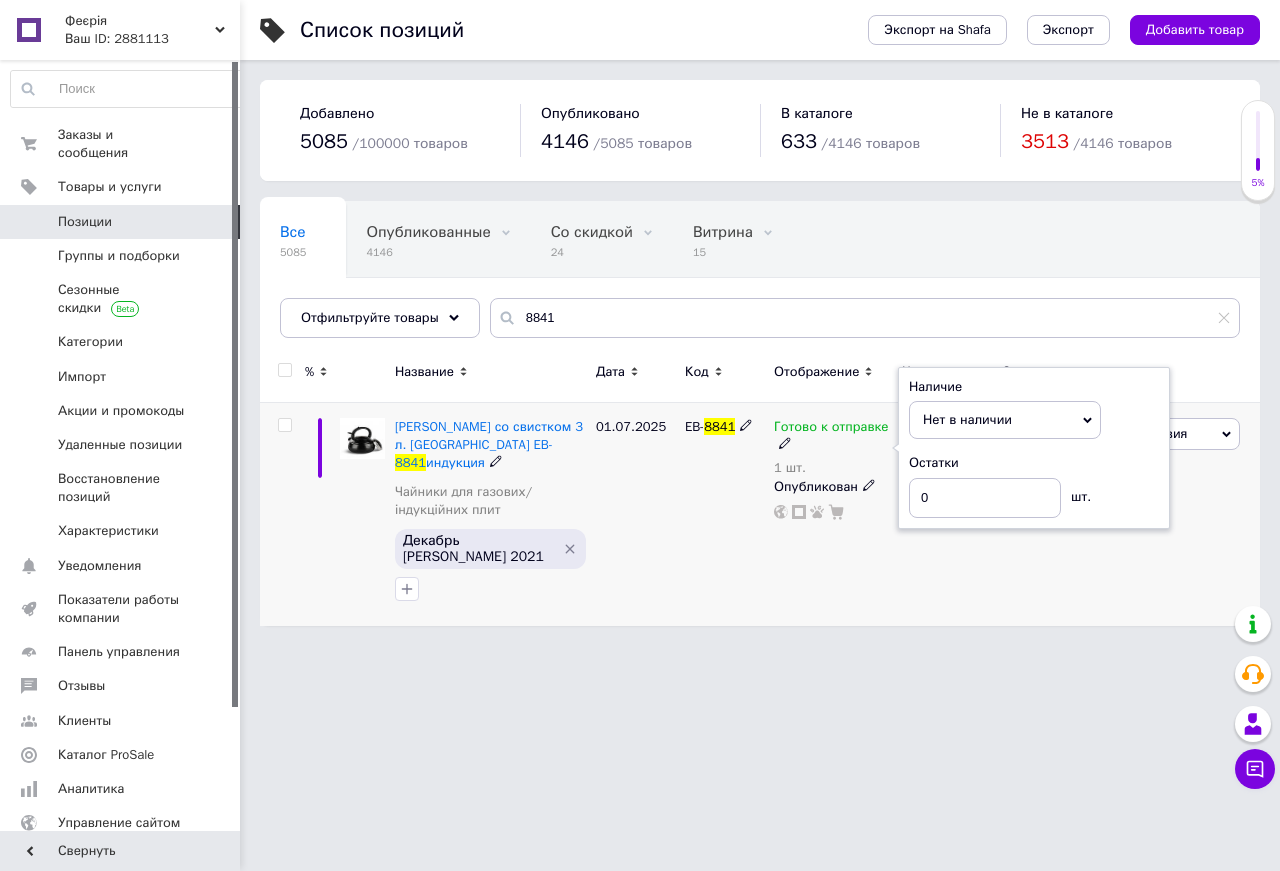 click on "EB- 8841" at bounding box center [724, 514] 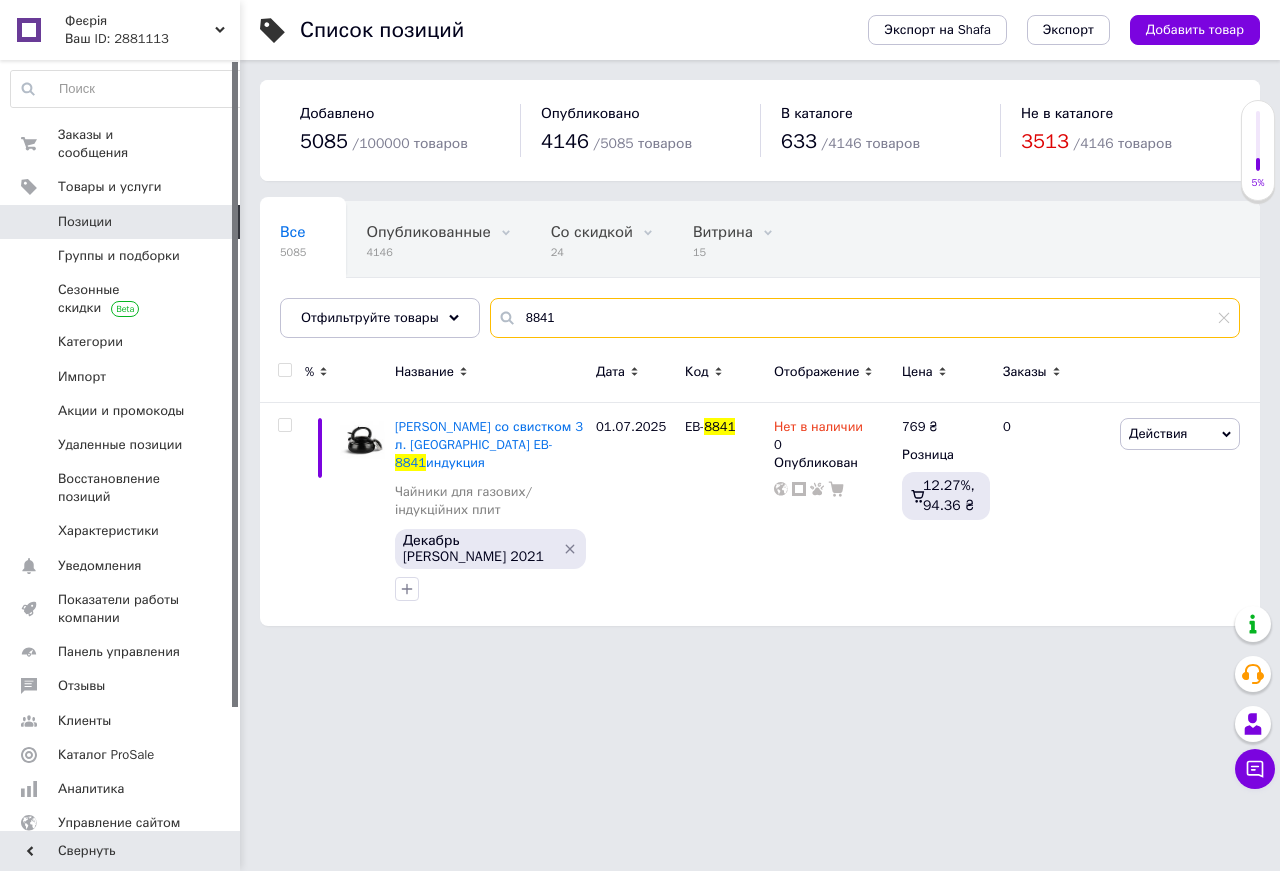 click on "8841" at bounding box center [865, 318] 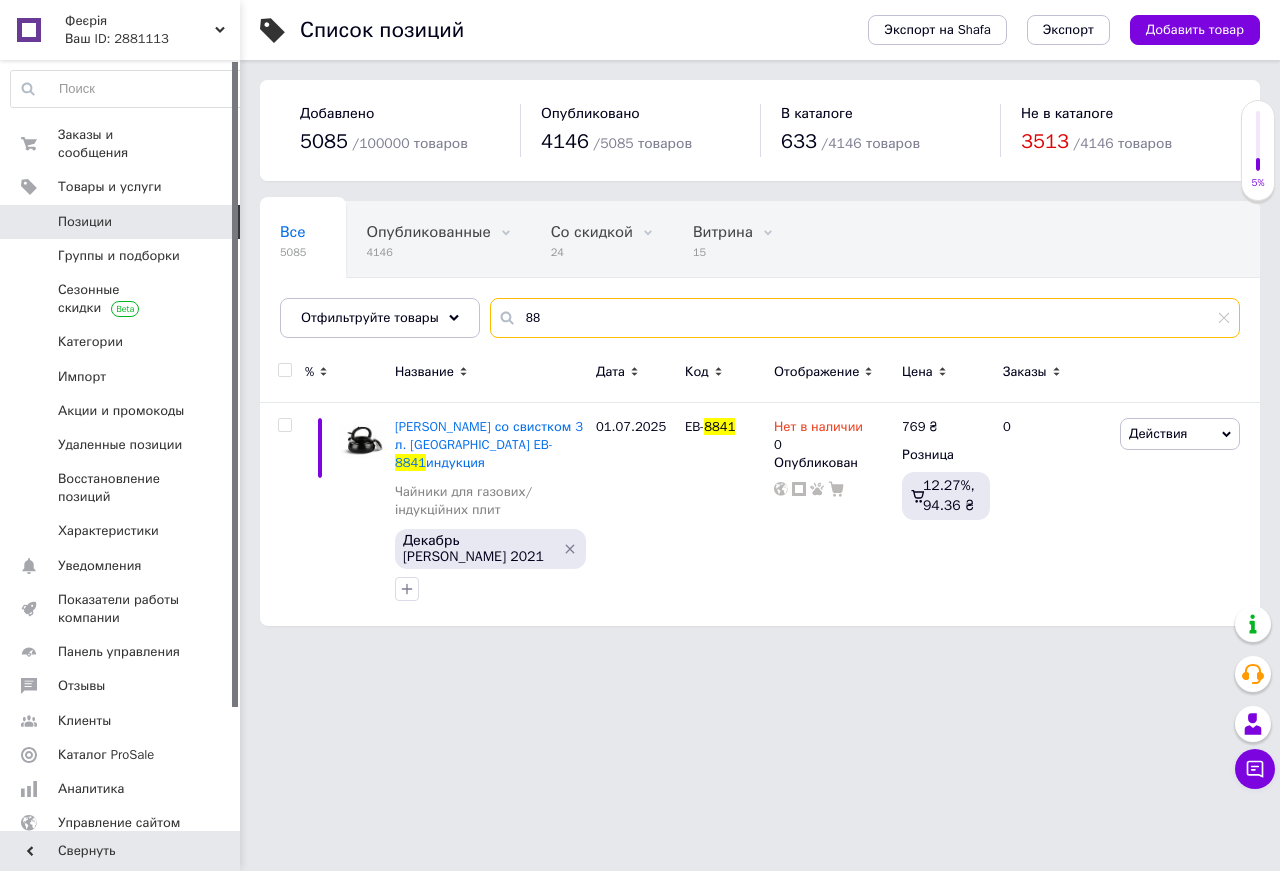 type on "8" 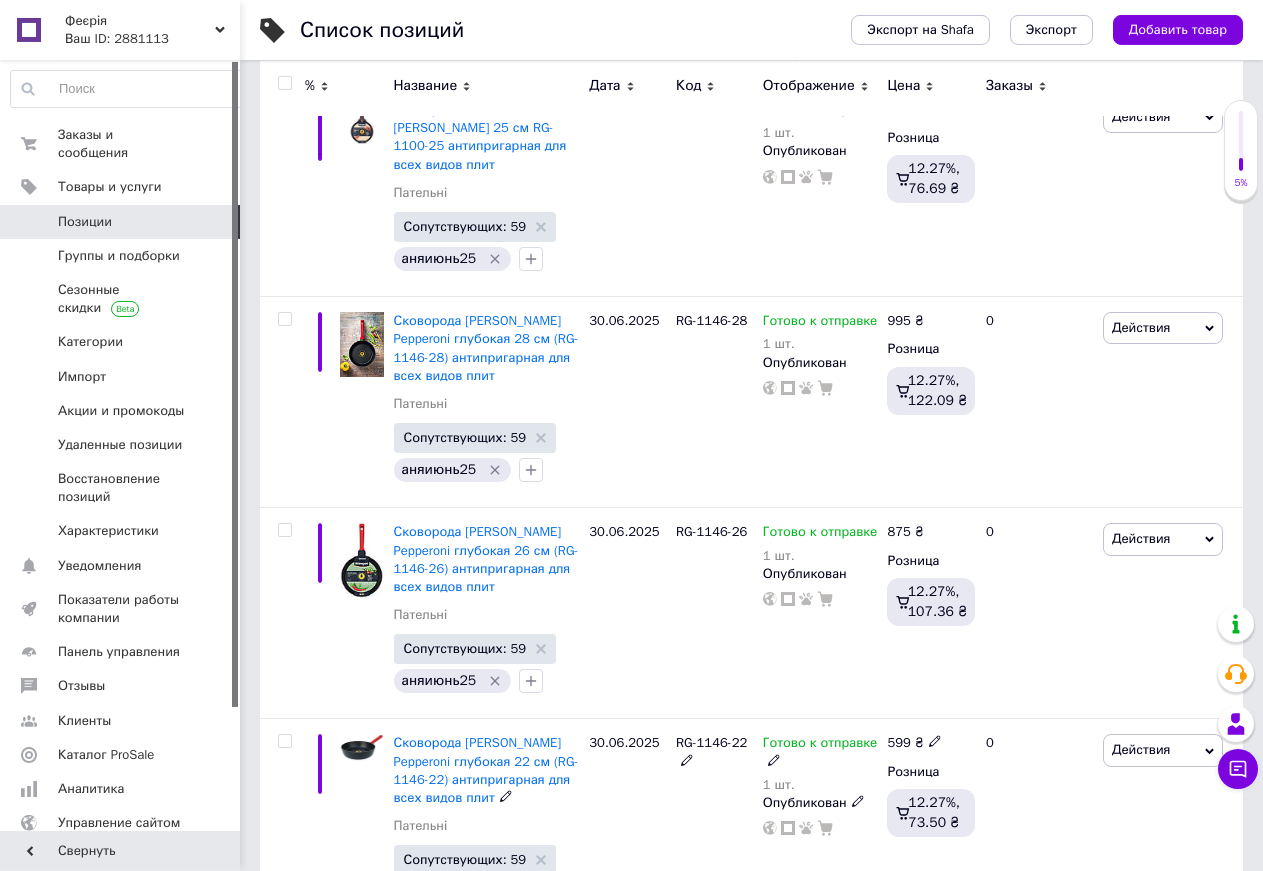 scroll, scrollTop: 0, scrollLeft: 0, axis: both 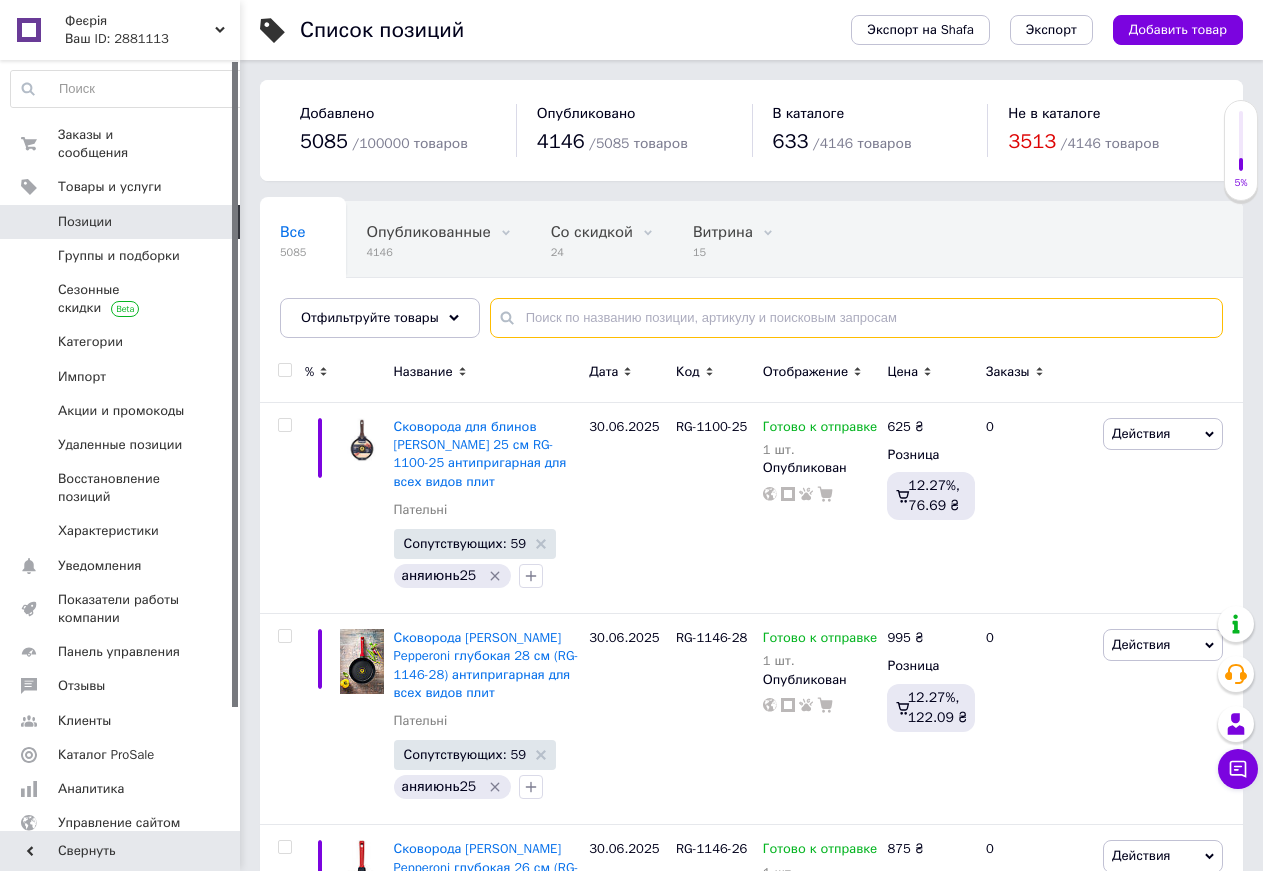 click at bounding box center [856, 318] 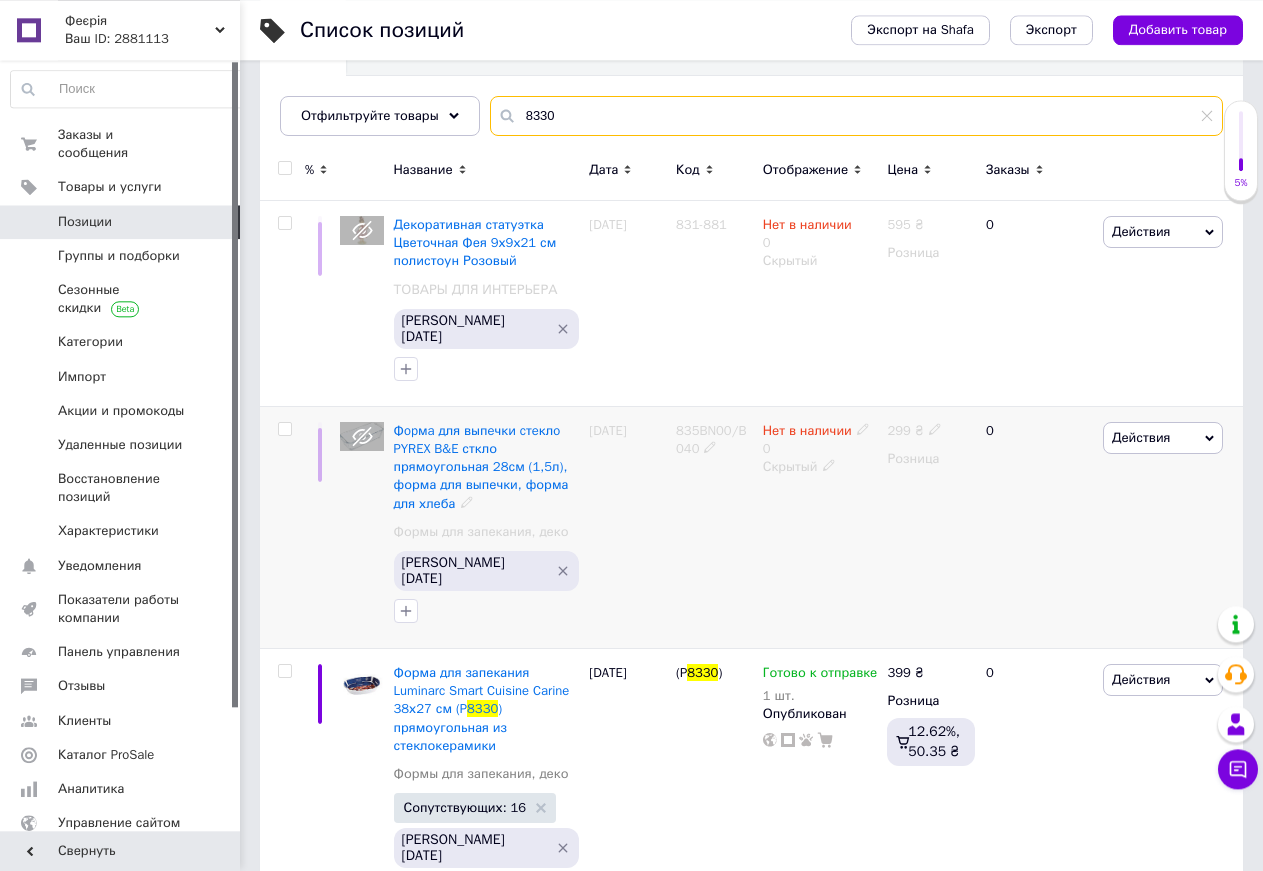scroll, scrollTop: 204, scrollLeft: 0, axis: vertical 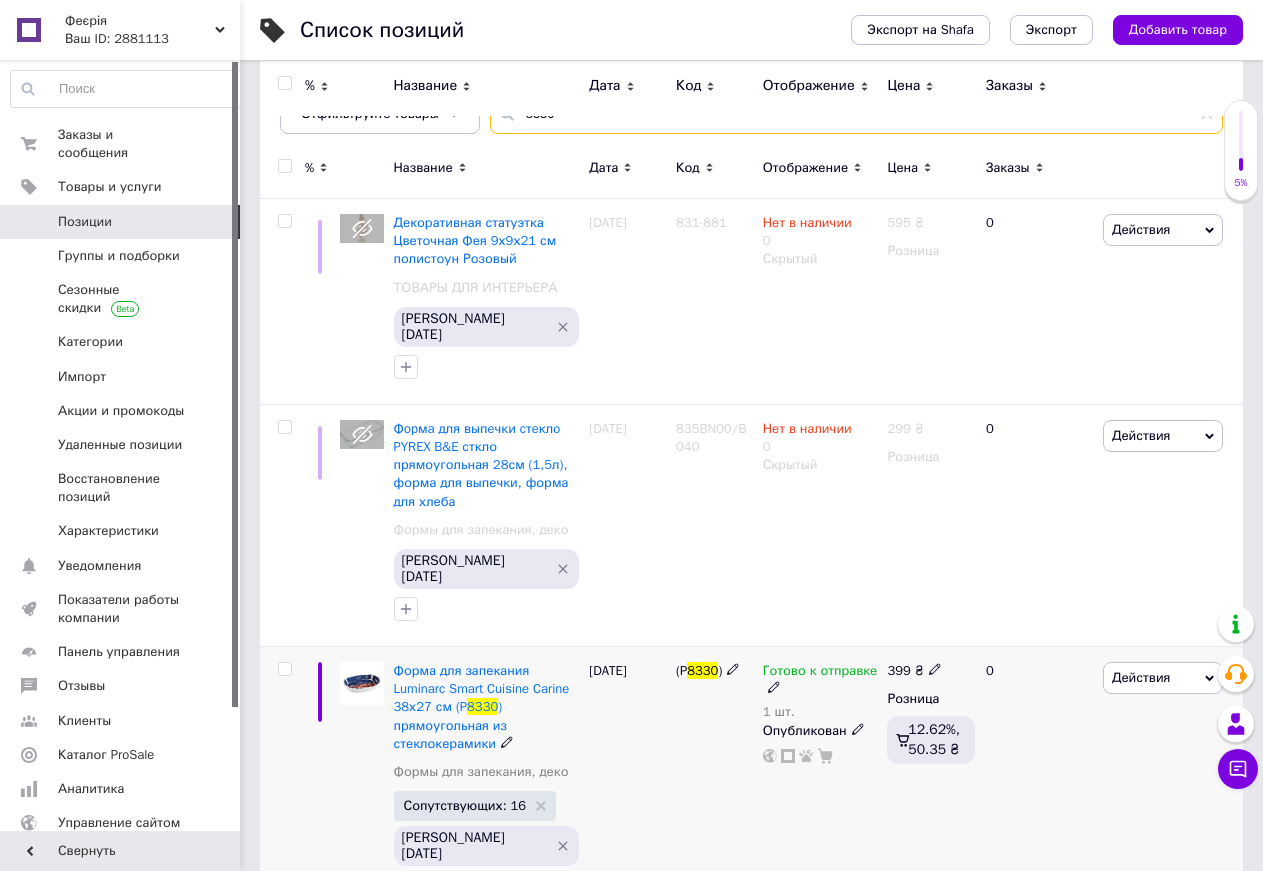 type on "8330" 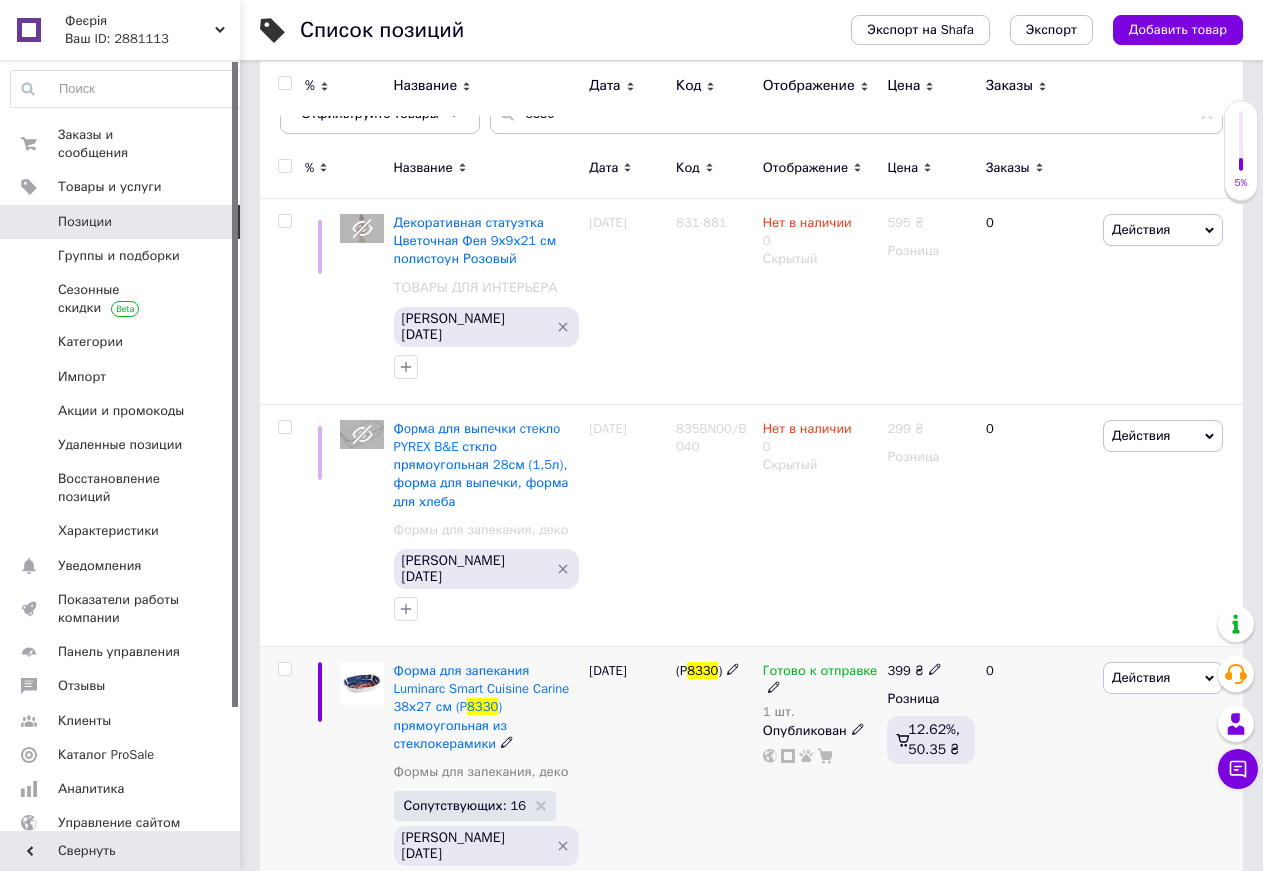 click on "Готово к отправке" at bounding box center [820, 673] 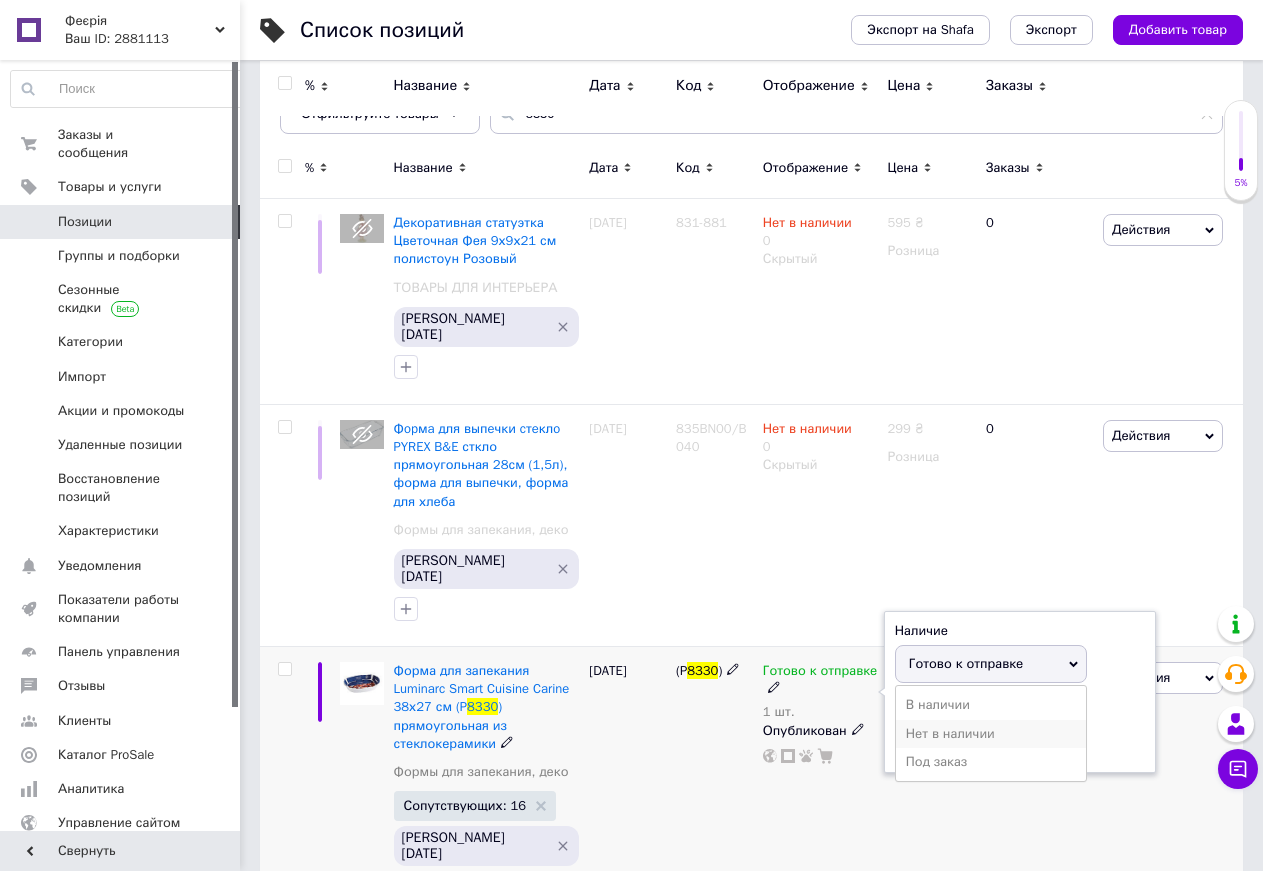 click on "Нет в наличии" at bounding box center [991, 734] 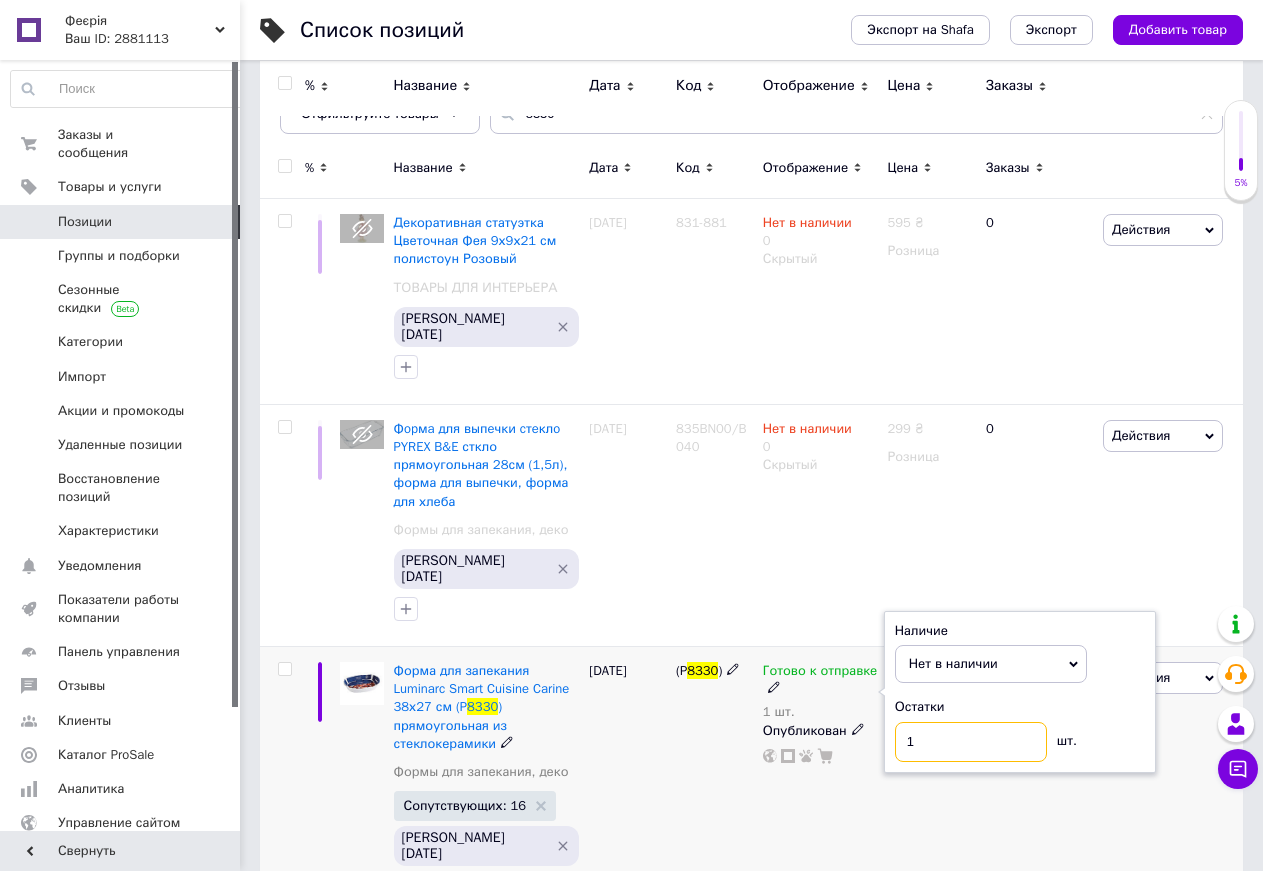 click on "1" at bounding box center [971, 742] 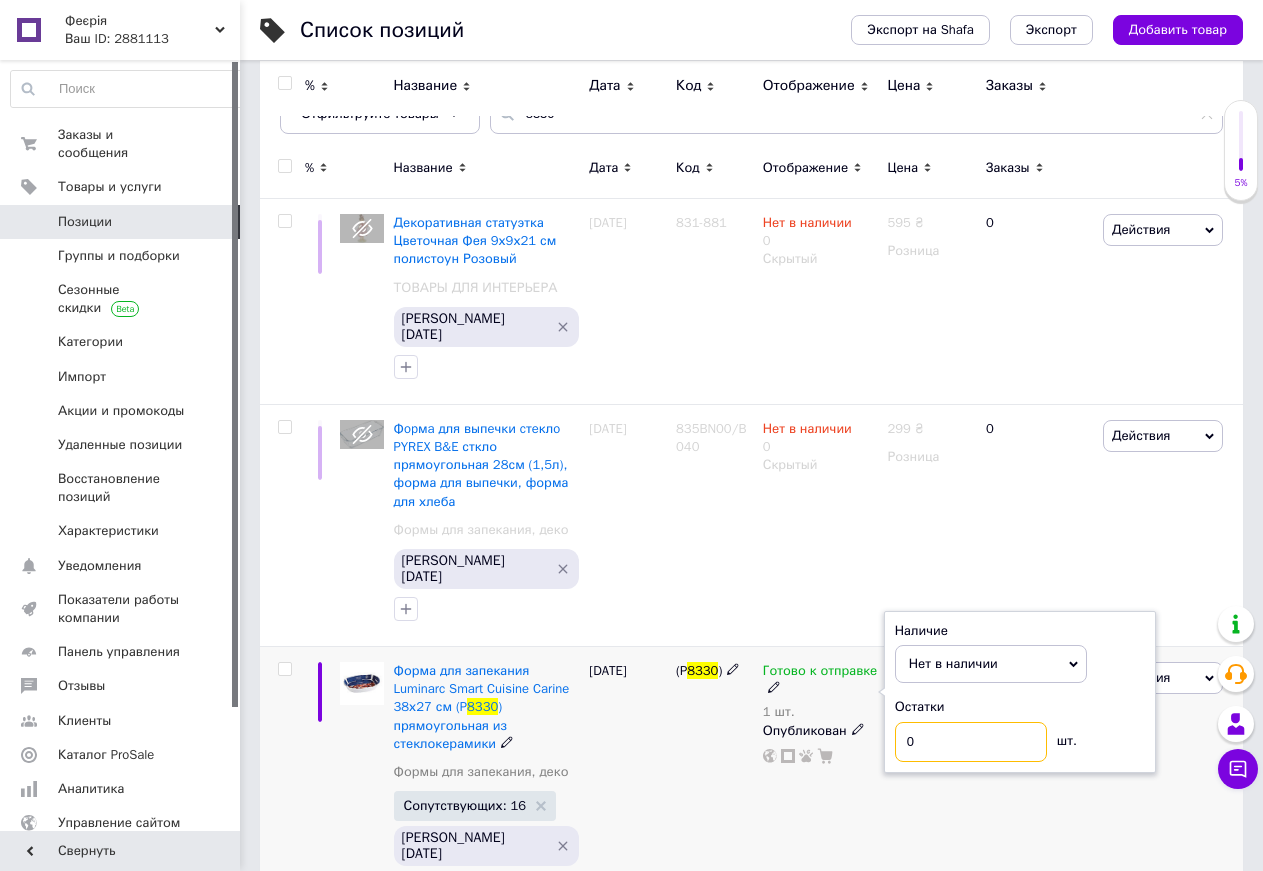 type on "0" 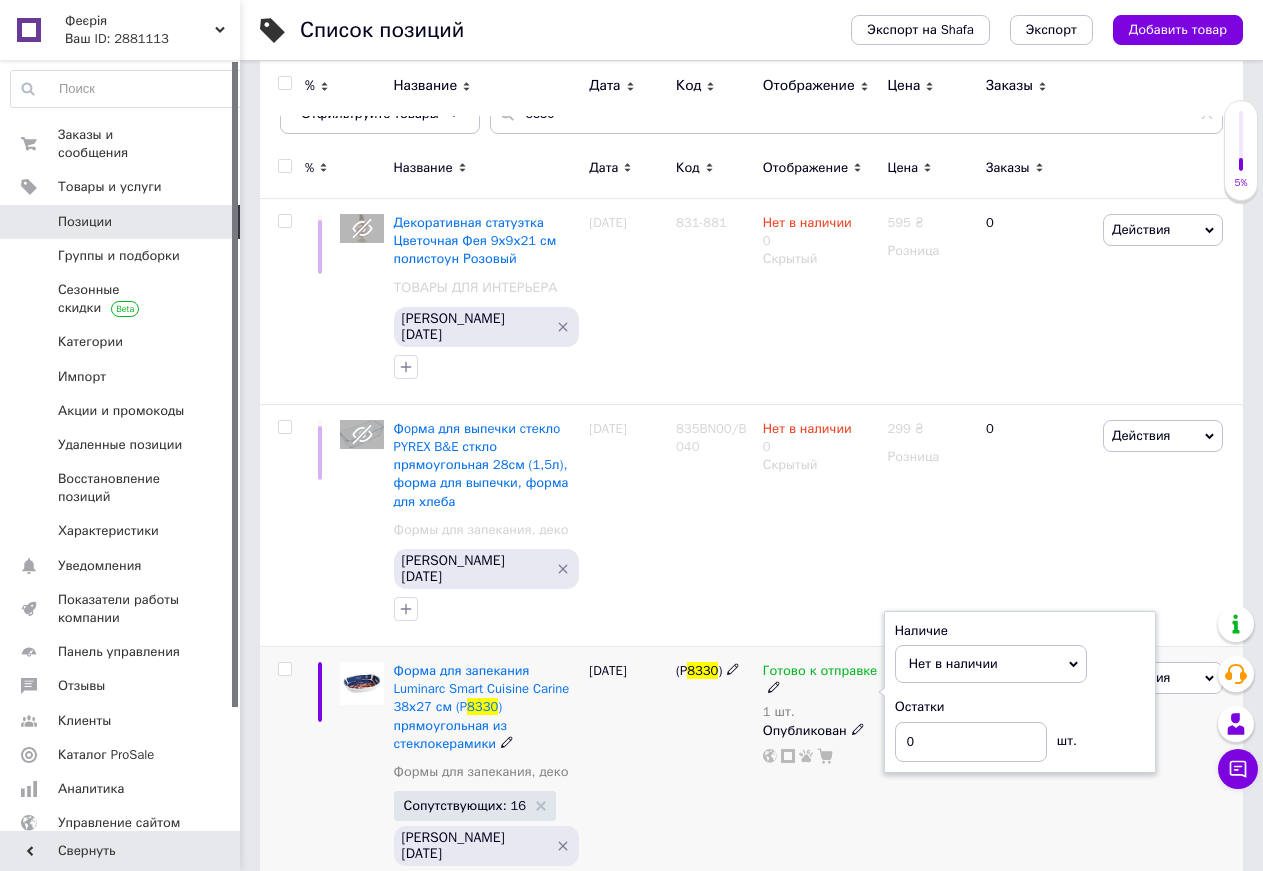 click on "(P 8330 )" at bounding box center (714, 784) 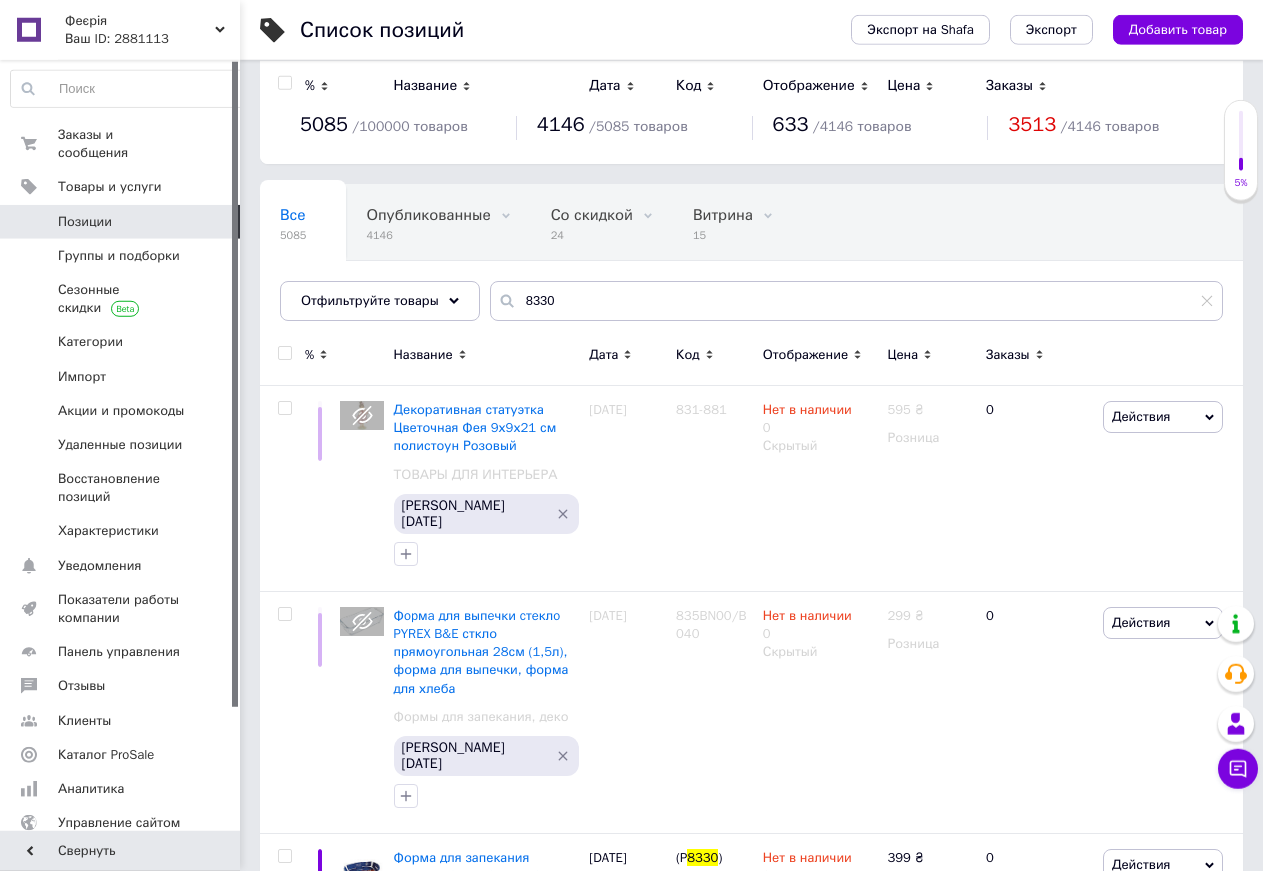 scroll, scrollTop: 0, scrollLeft: 0, axis: both 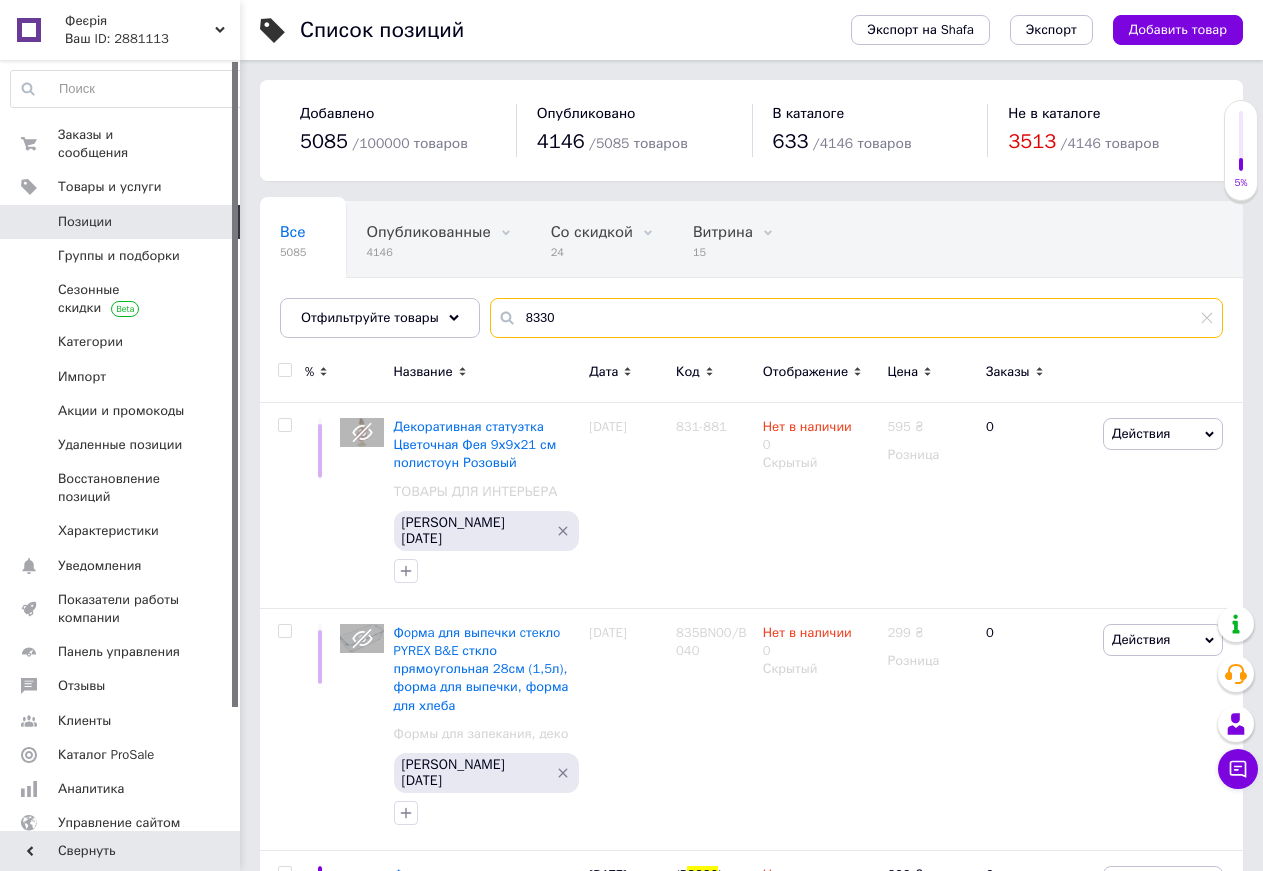click on "8330" at bounding box center (856, 318) 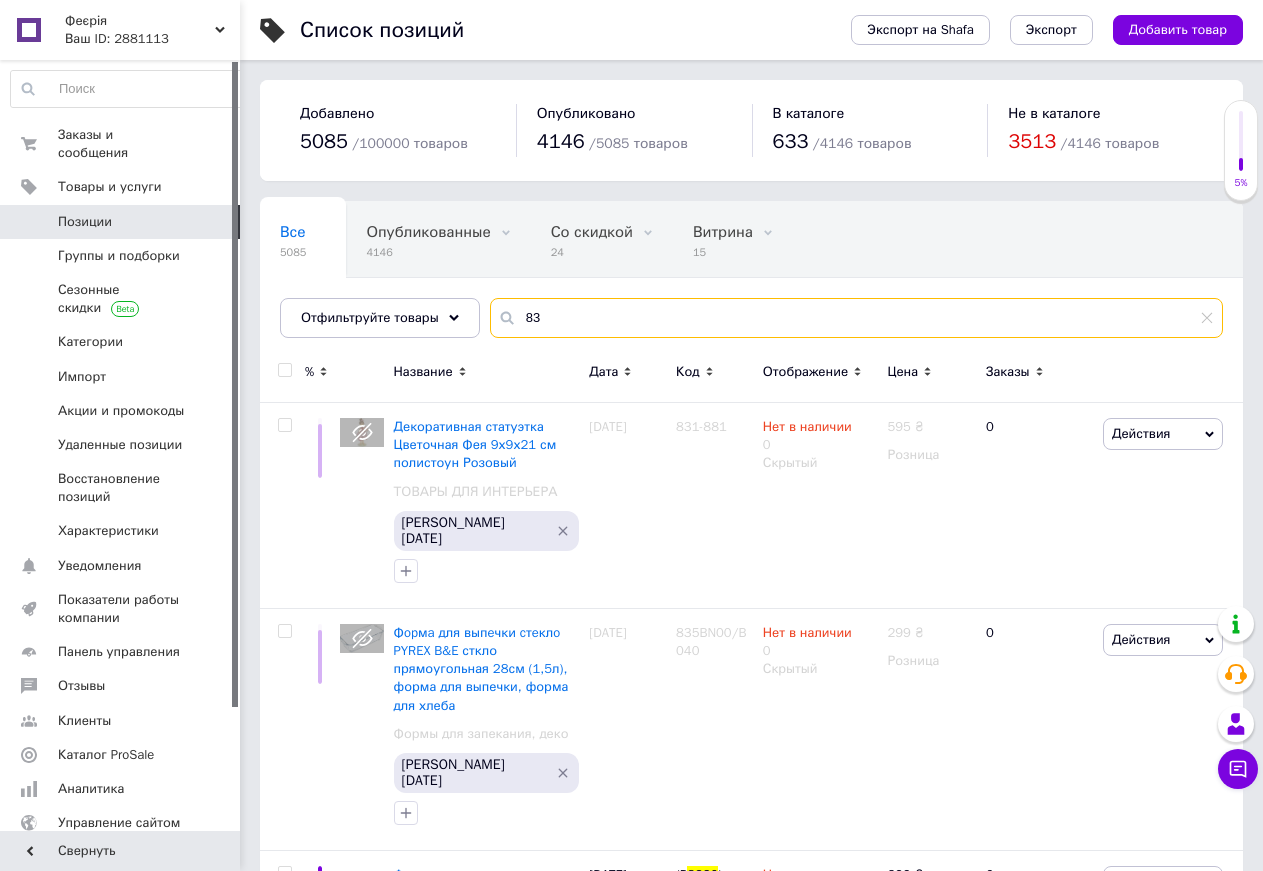 type on "8" 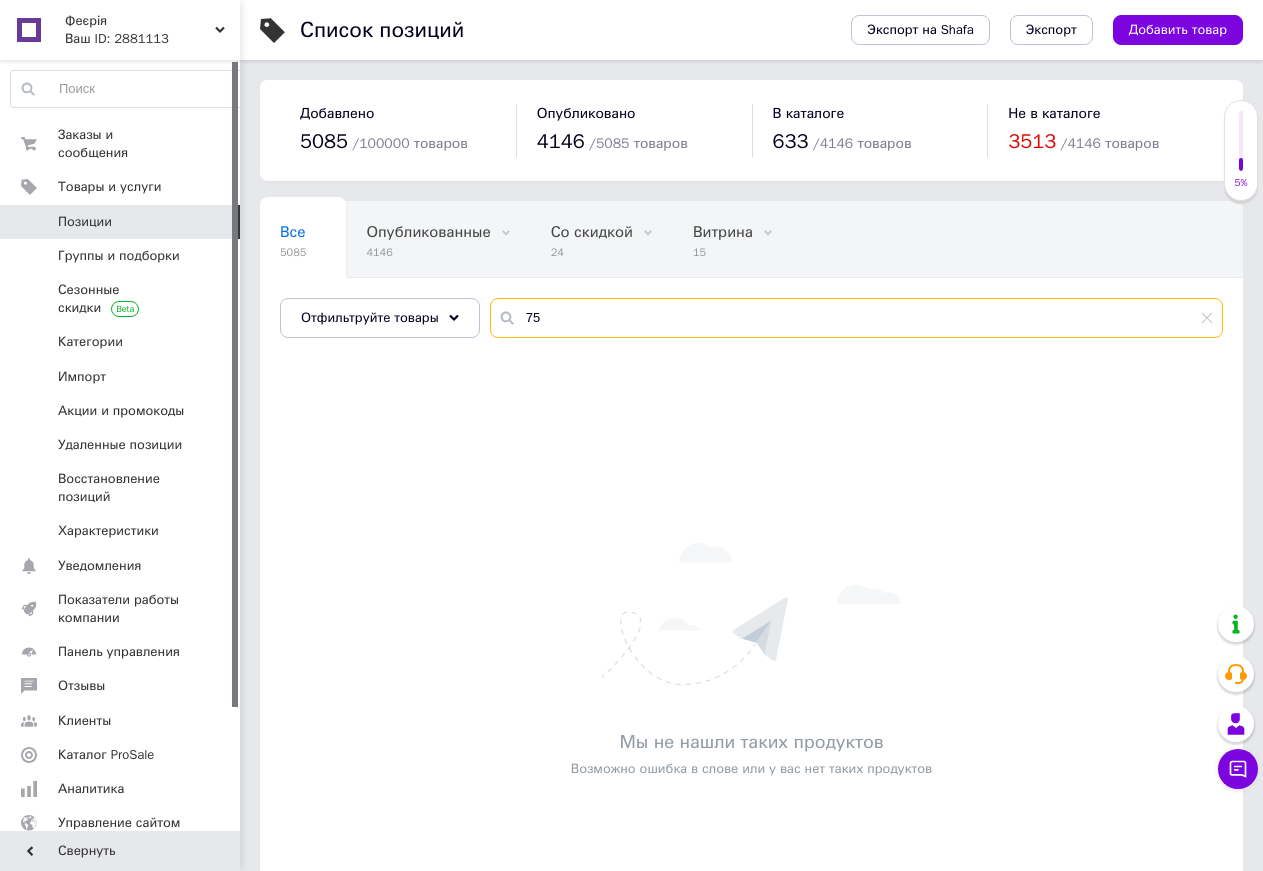 type on "7" 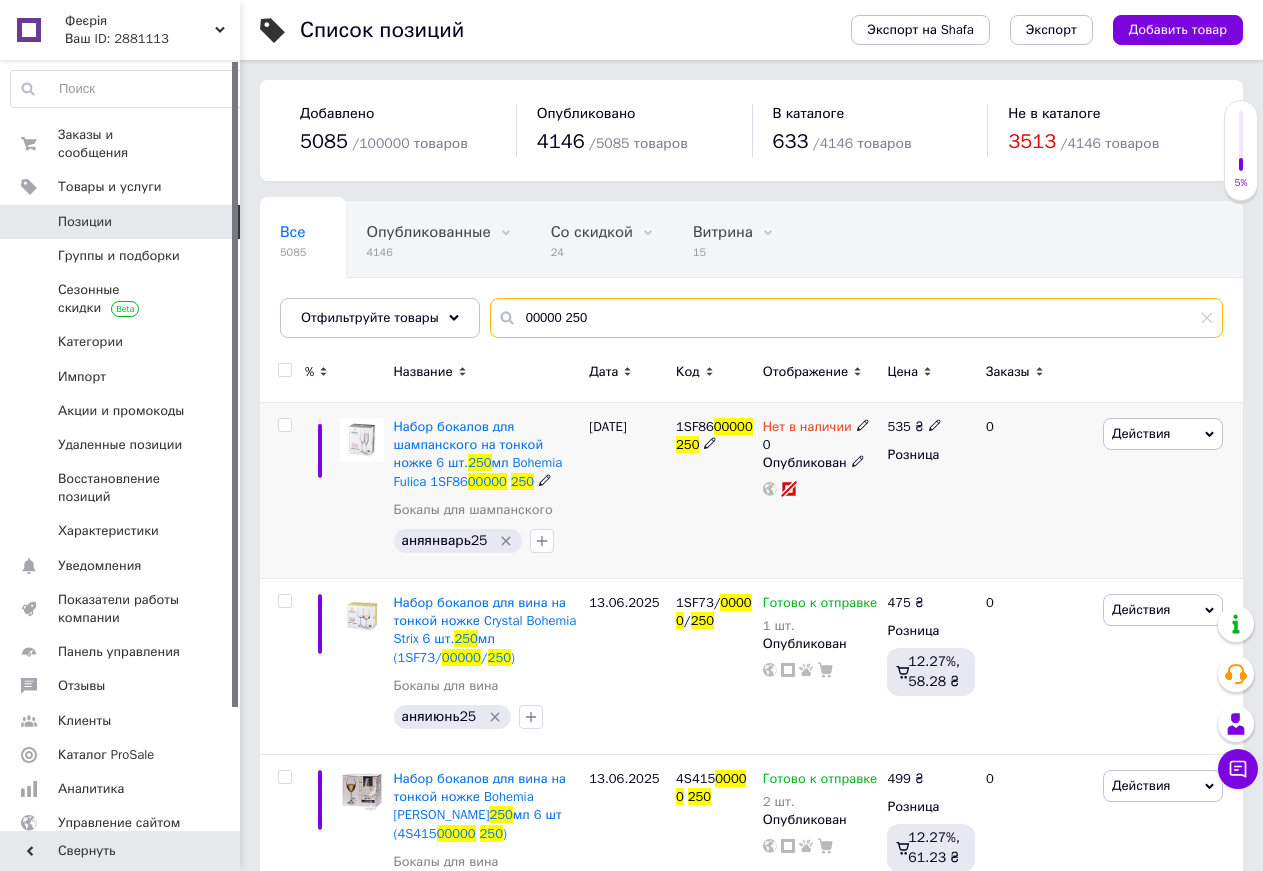 scroll, scrollTop: 61, scrollLeft: 0, axis: vertical 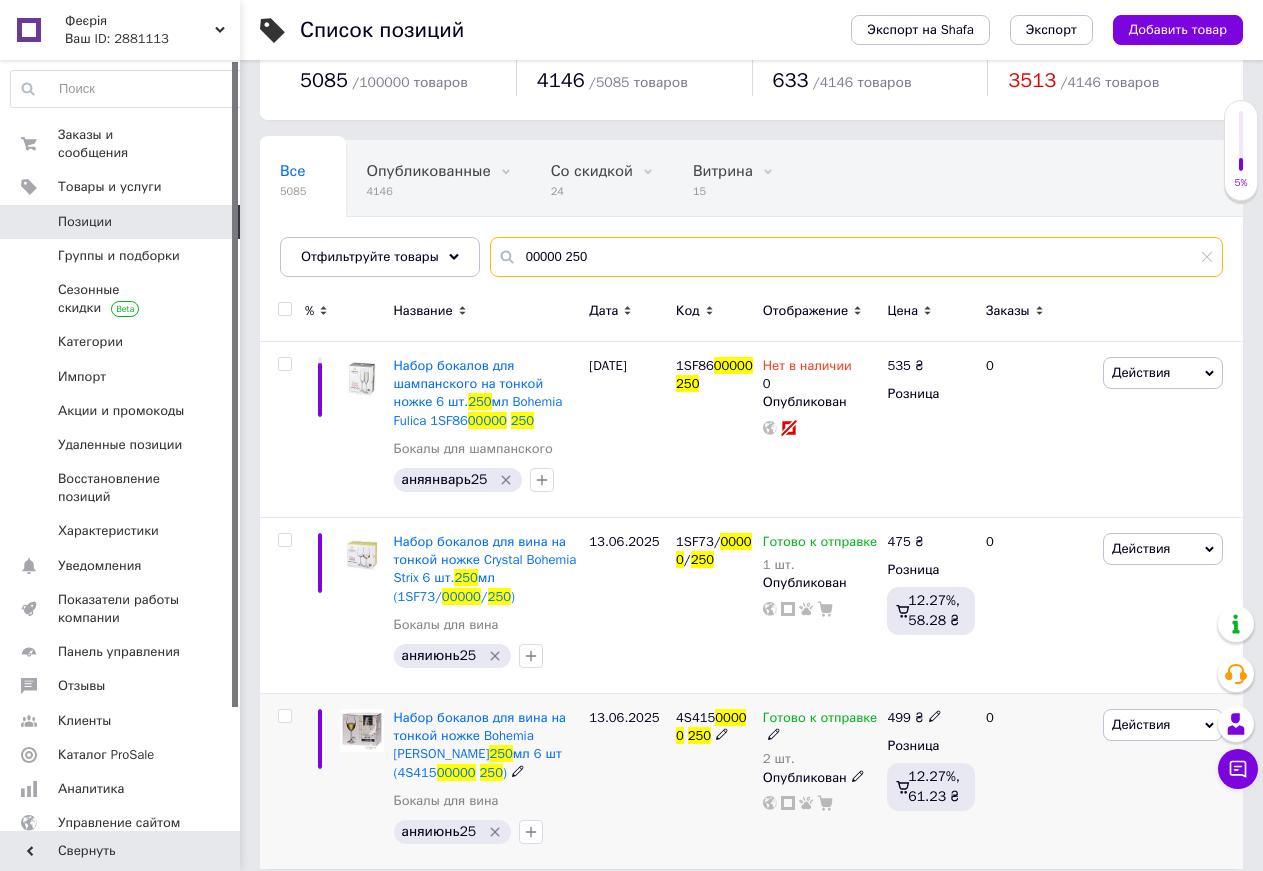 type on "00000 250" 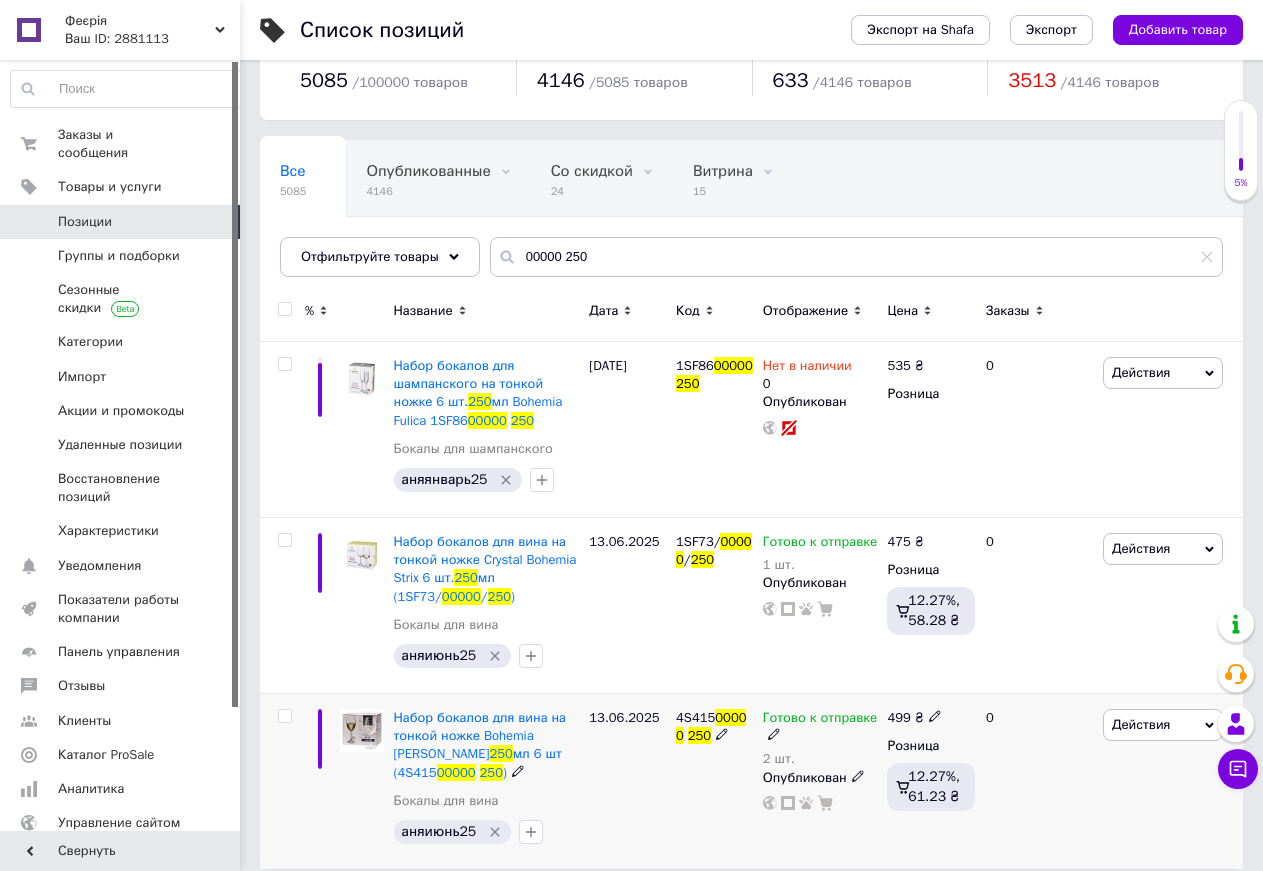 click on "Готово к отправке" at bounding box center (820, 720) 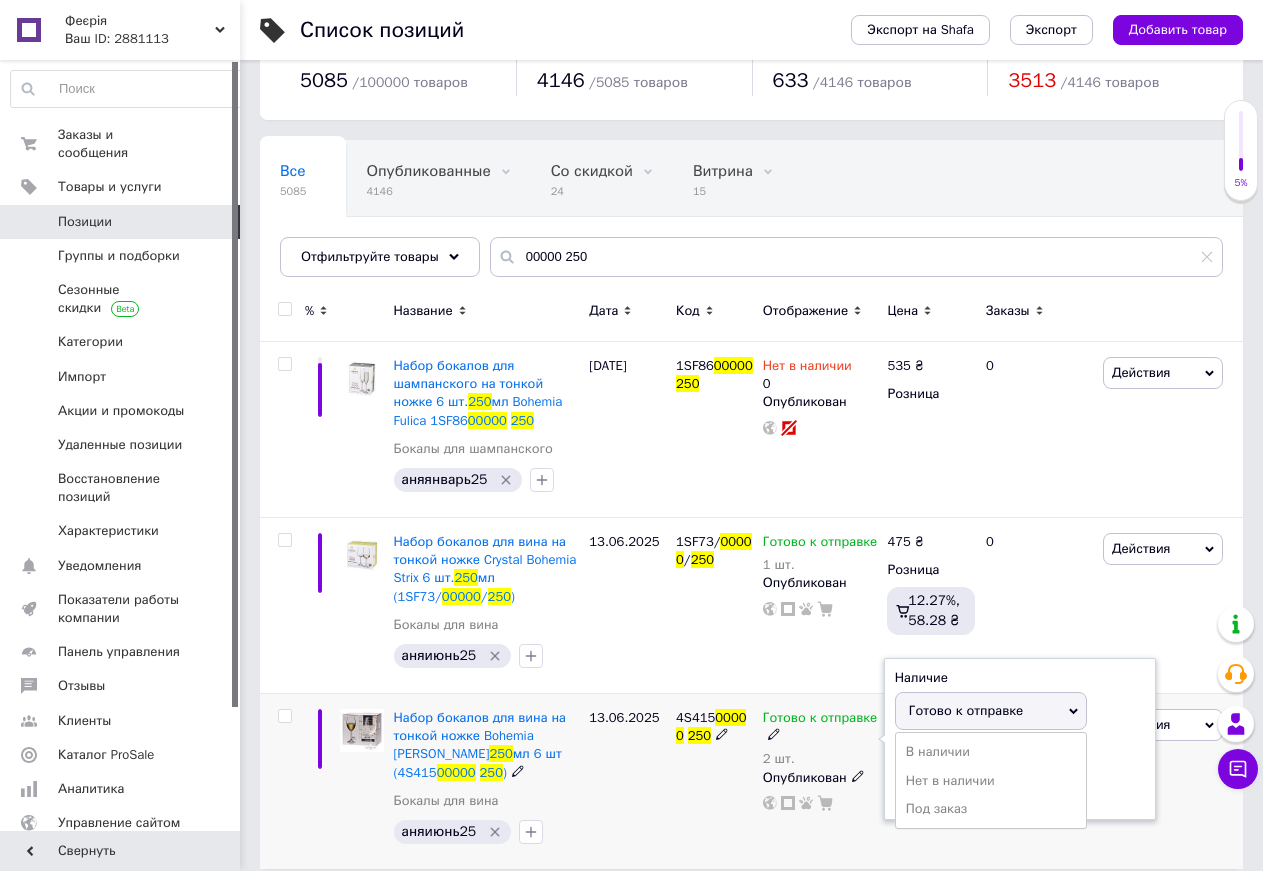 click on "Готово к отправке" at bounding box center (966, 710) 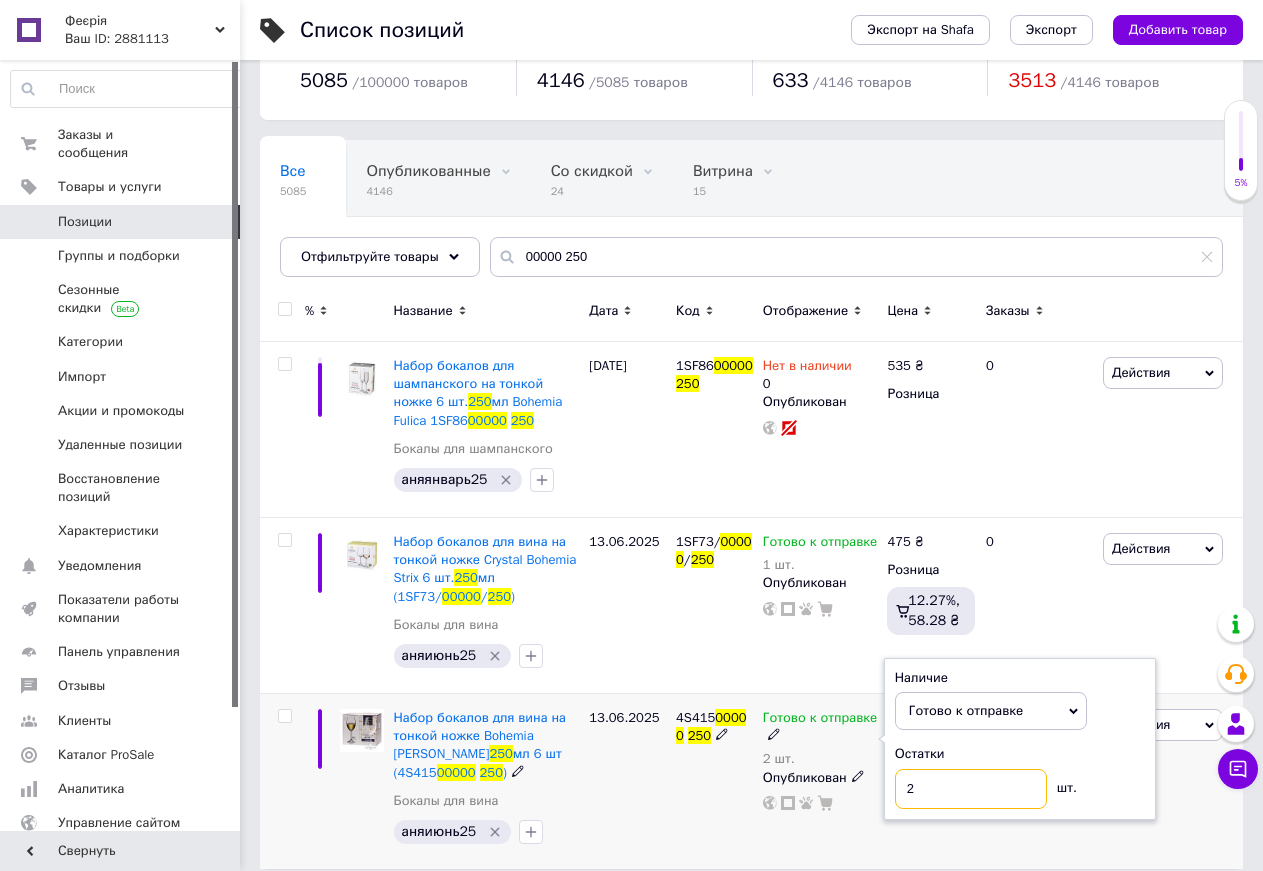 click on "2" at bounding box center [971, 789] 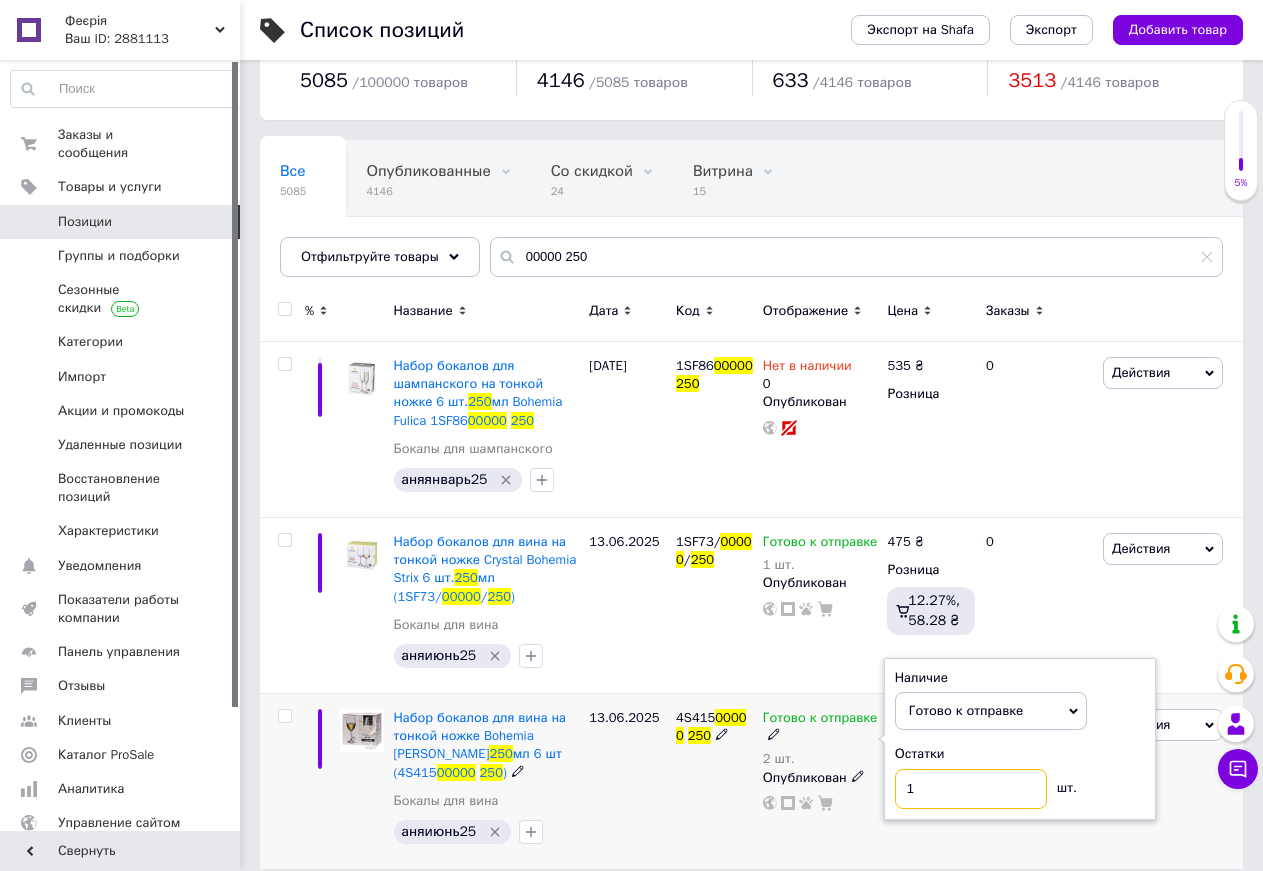 type on "1" 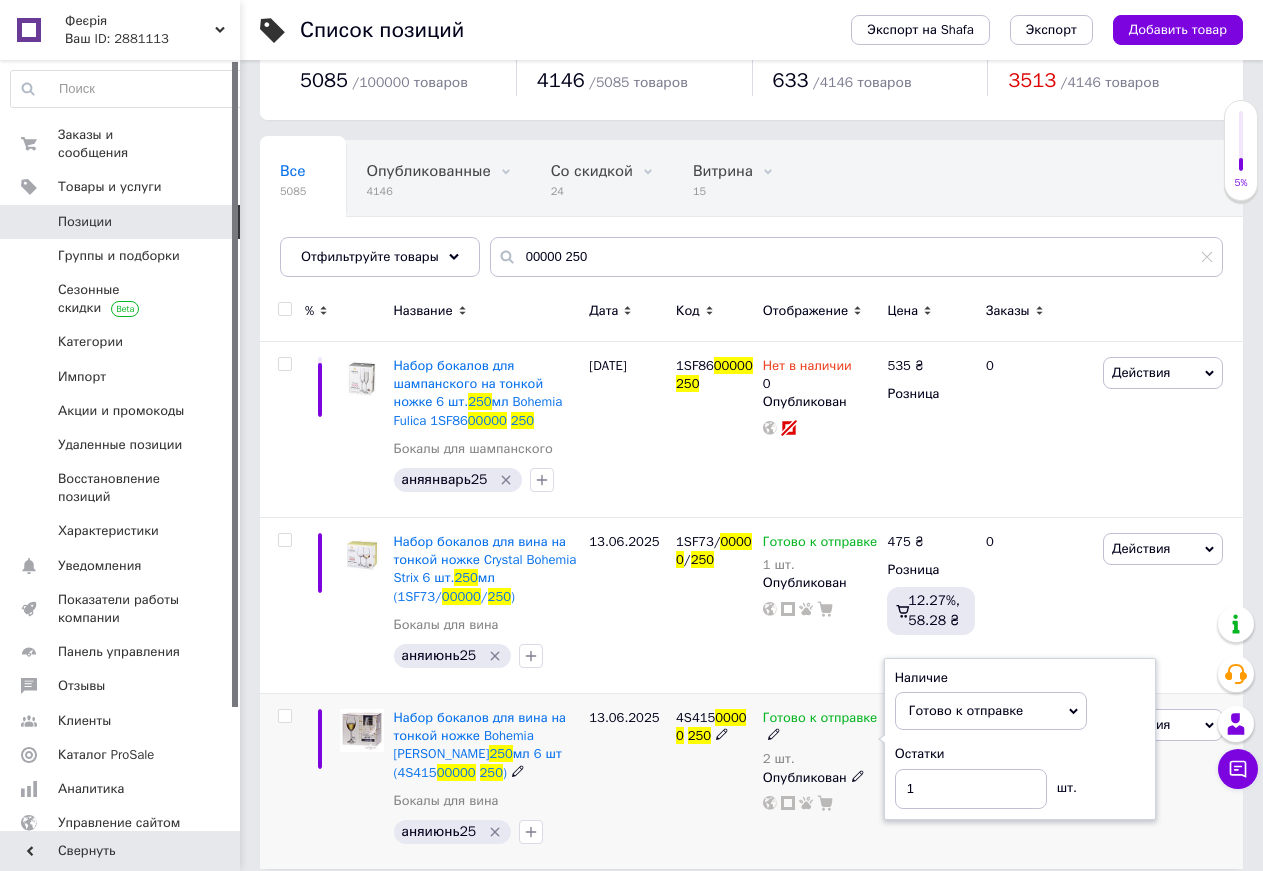 click on "4S415  00000   250" at bounding box center (714, 780) 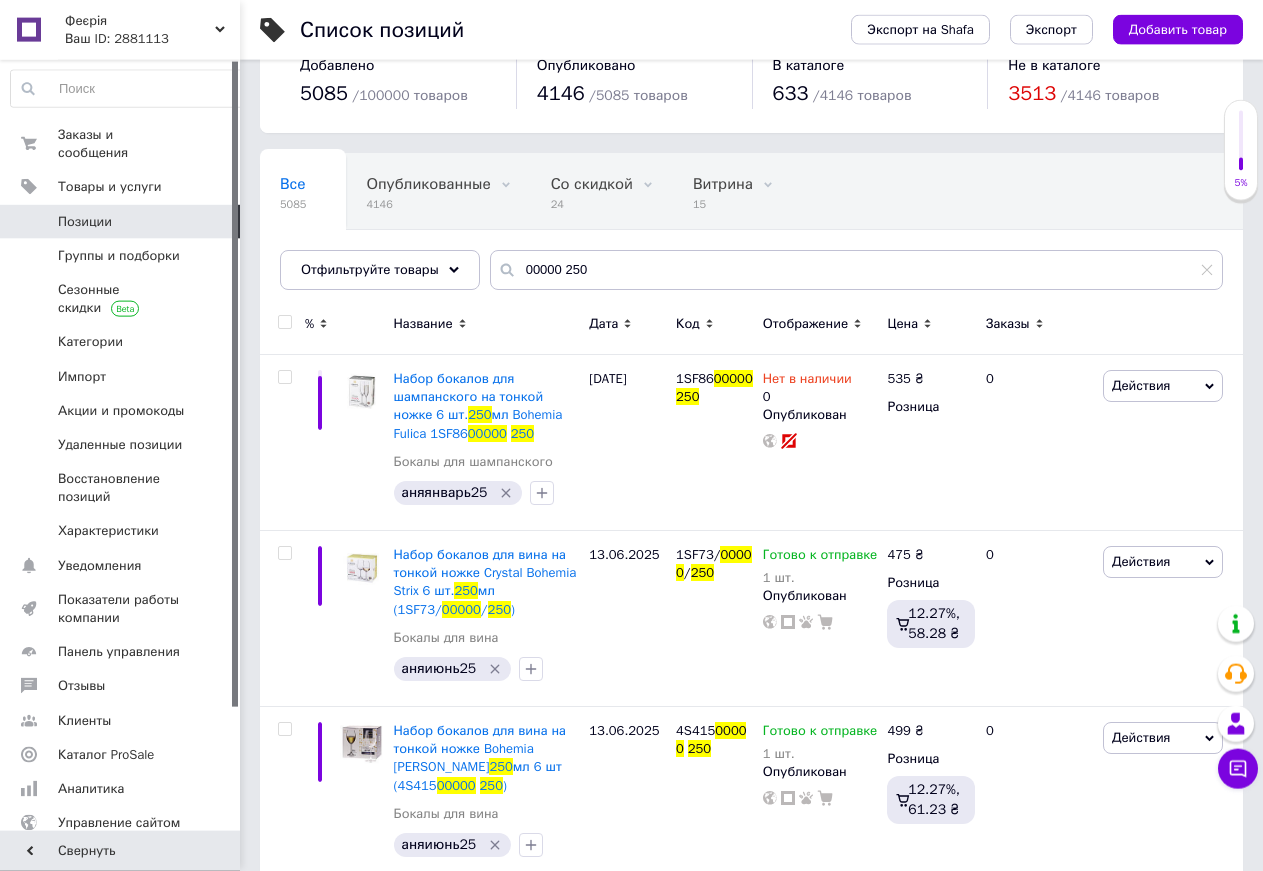 scroll, scrollTop: 0, scrollLeft: 0, axis: both 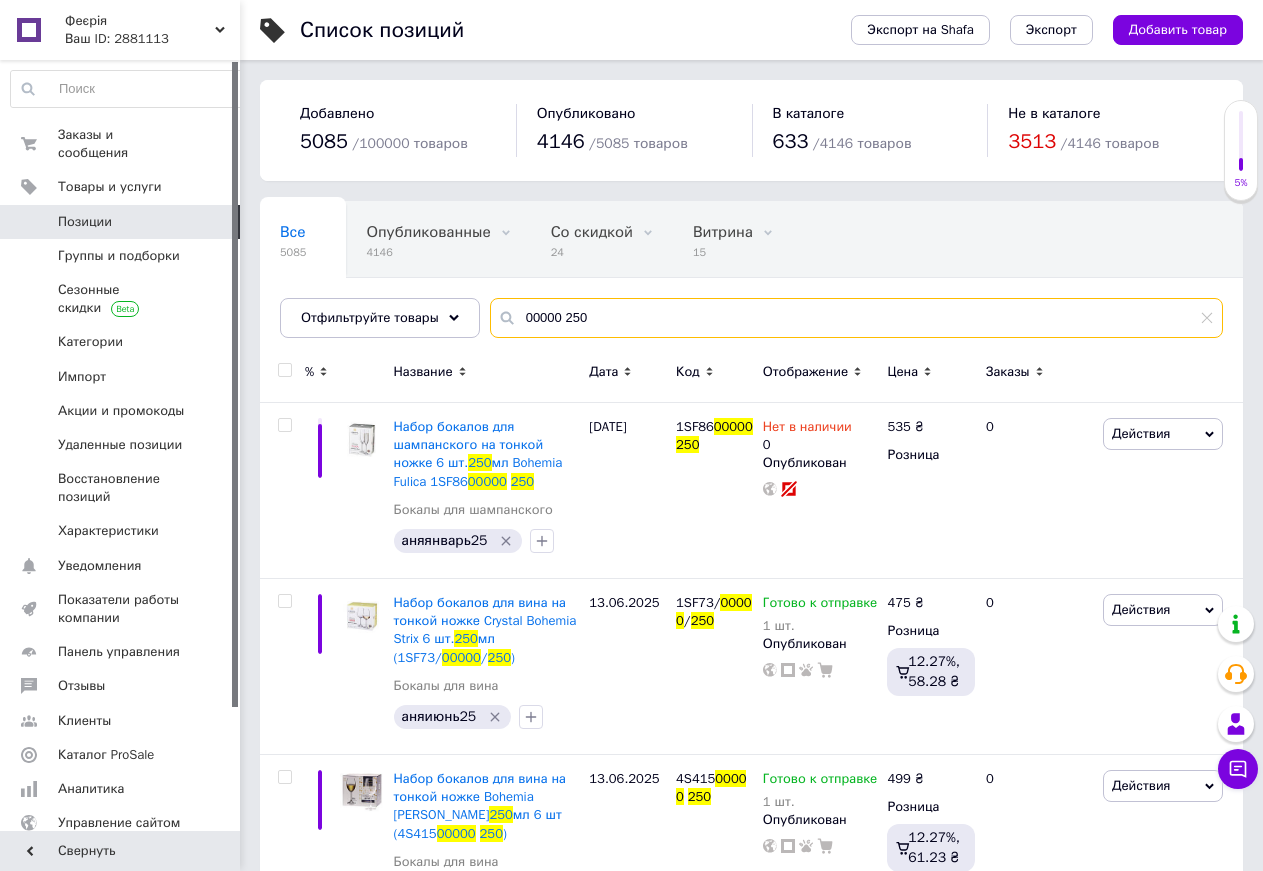 click on "00000 250" at bounding box center [856, 318] 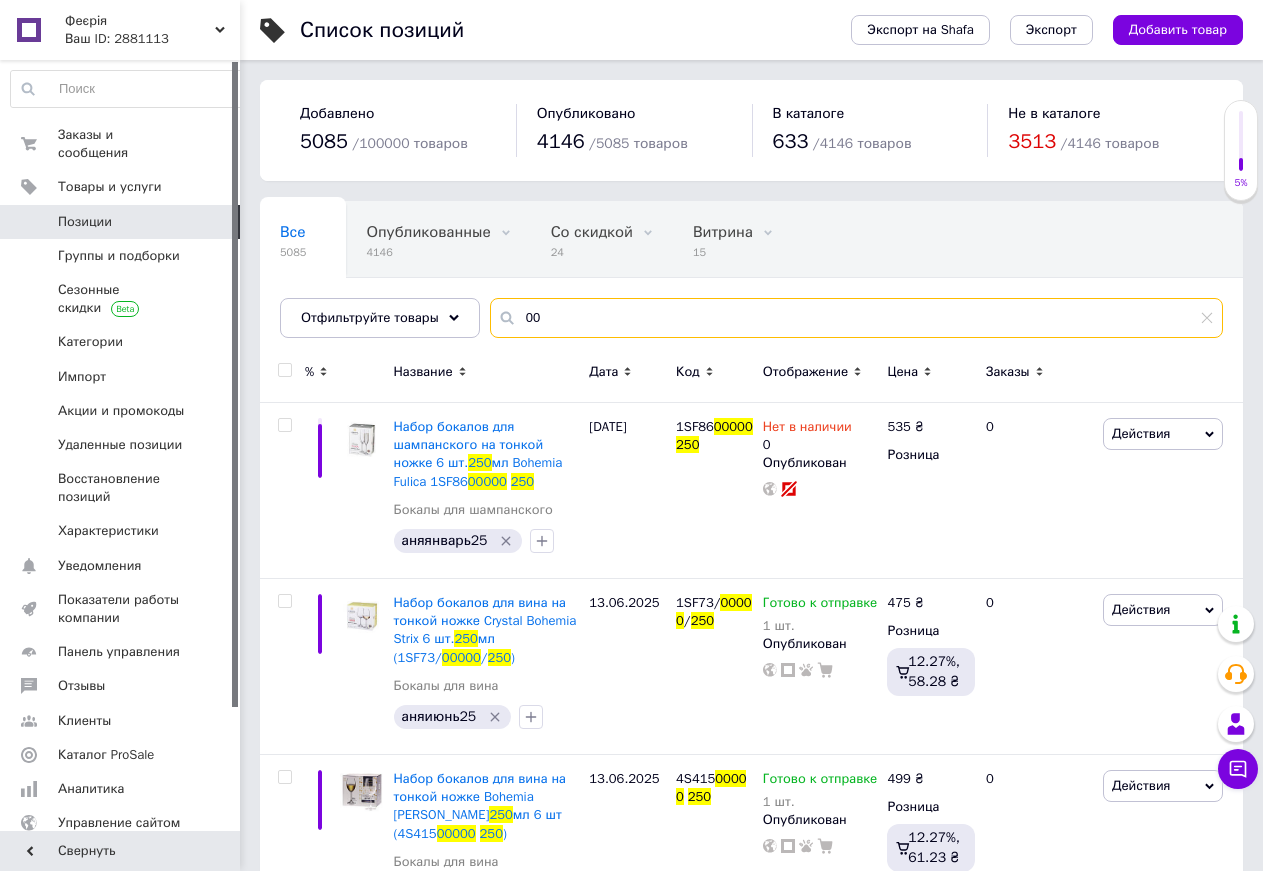 type on "0" 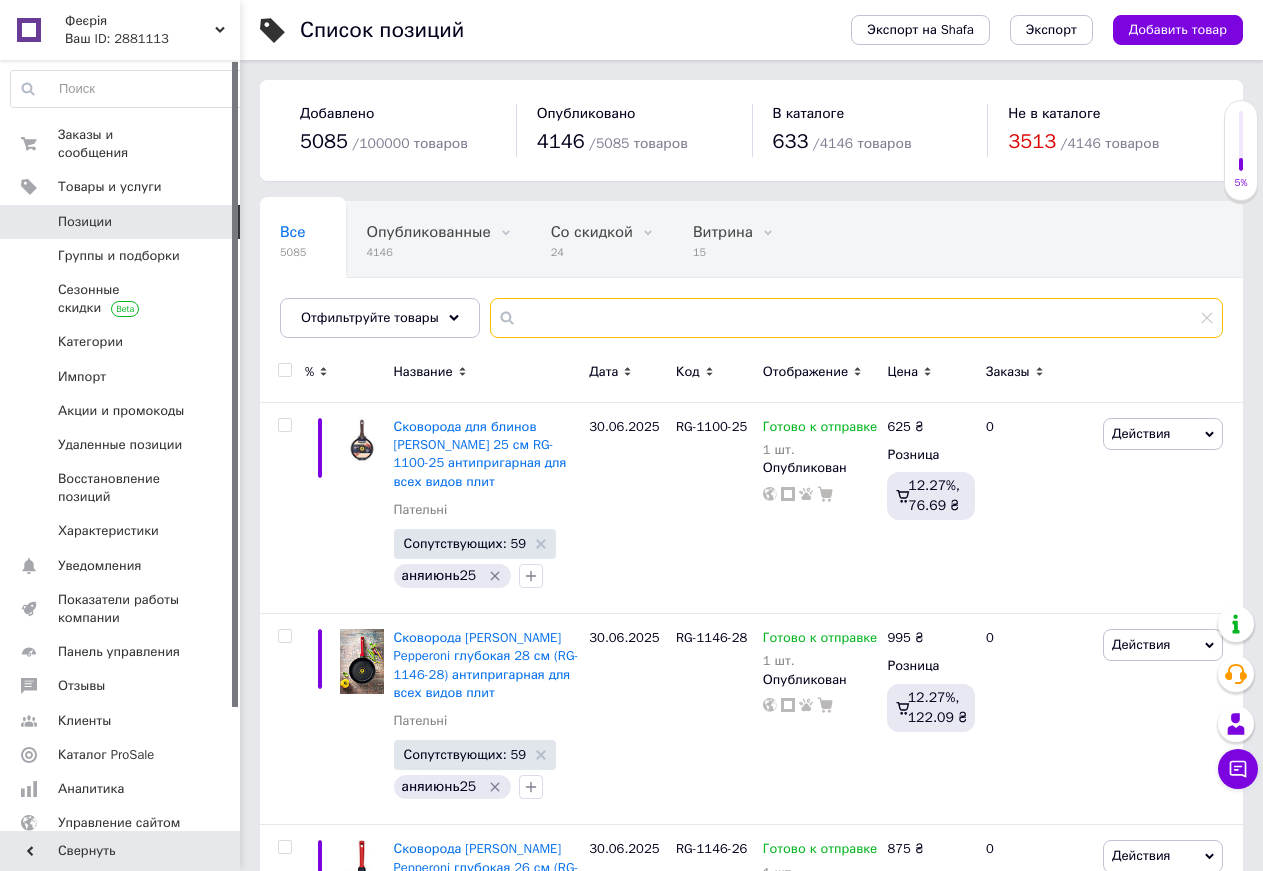 drag, startPoint x: 613, startPoint y: 309, endPoint x: 586, endPoint y: 303, distance: 27.658634 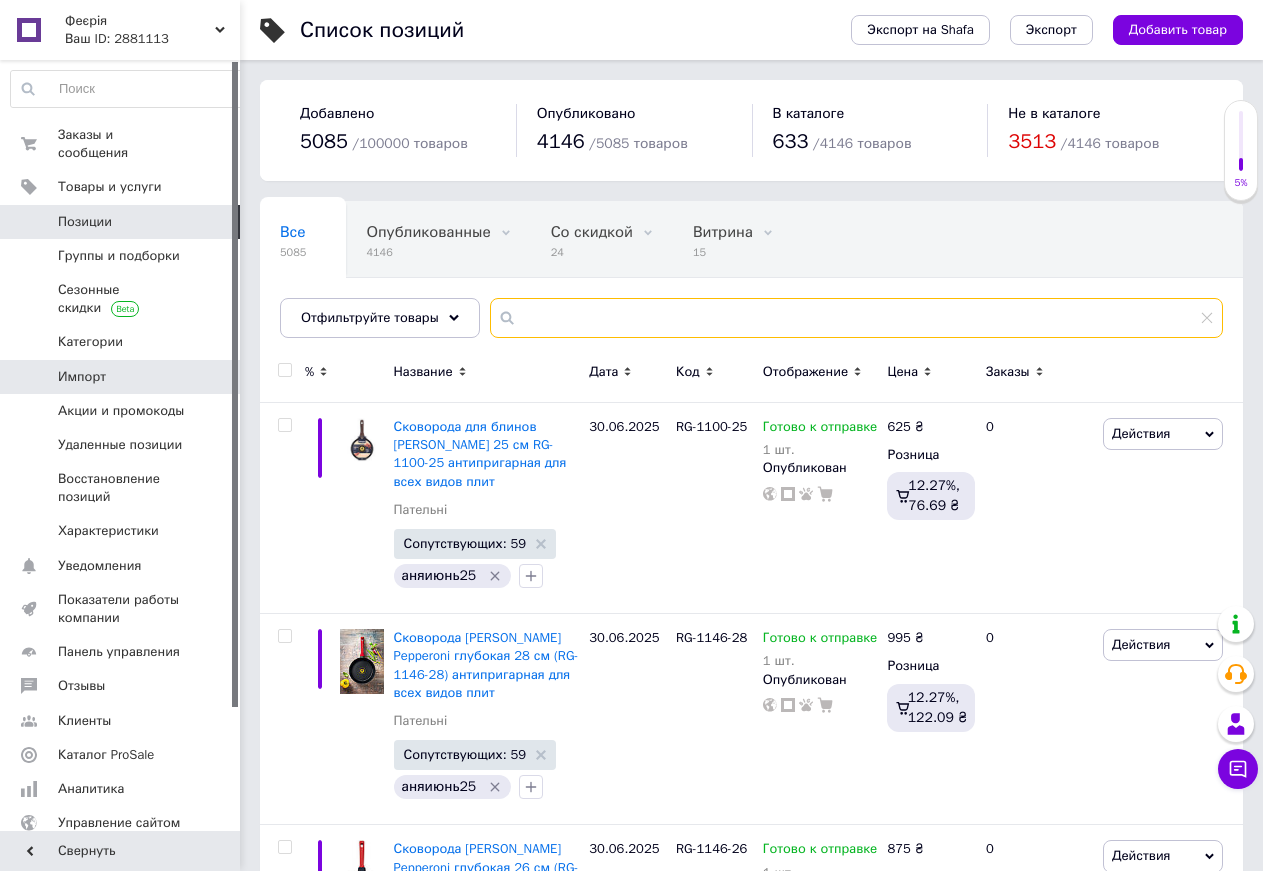 type 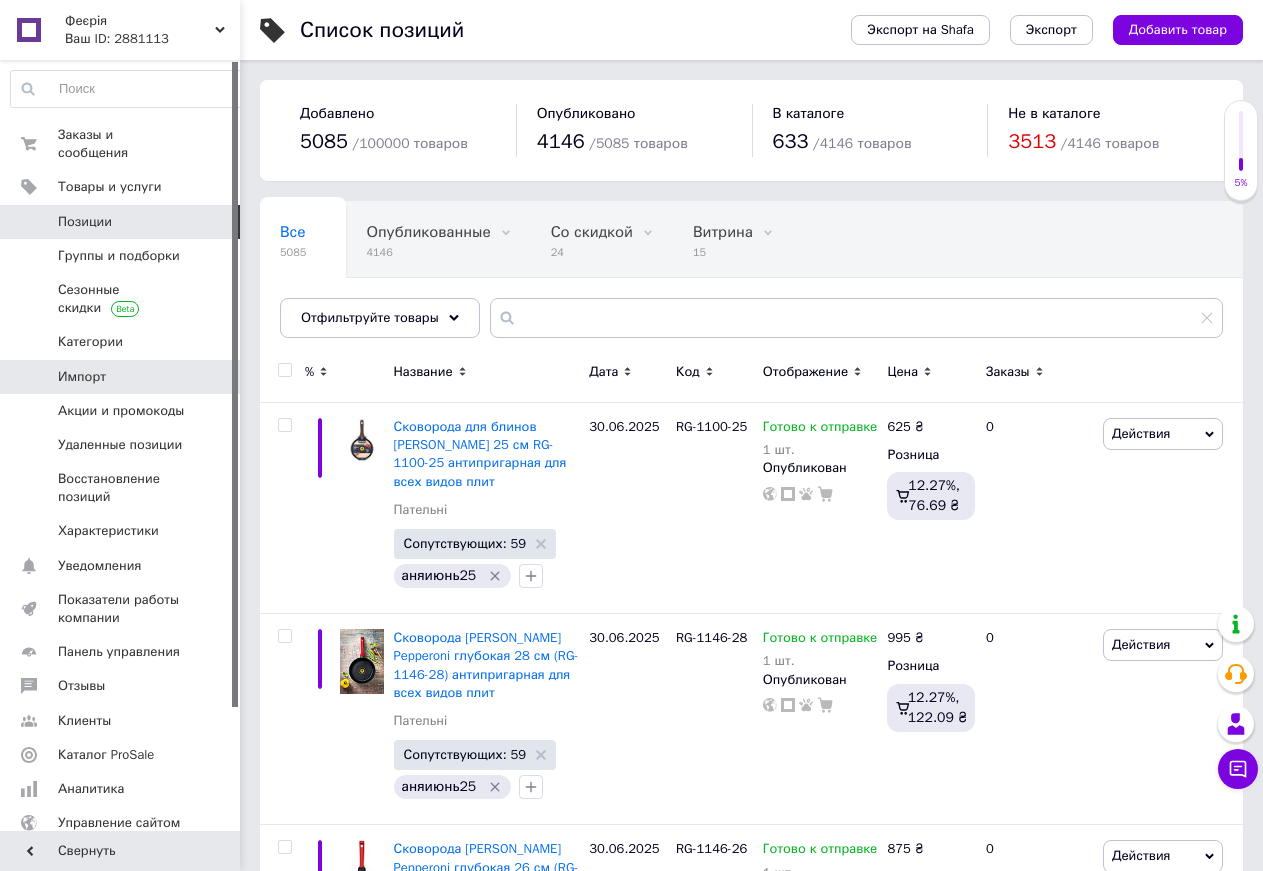 click on "Импорт" at bounding box center (128, 377) 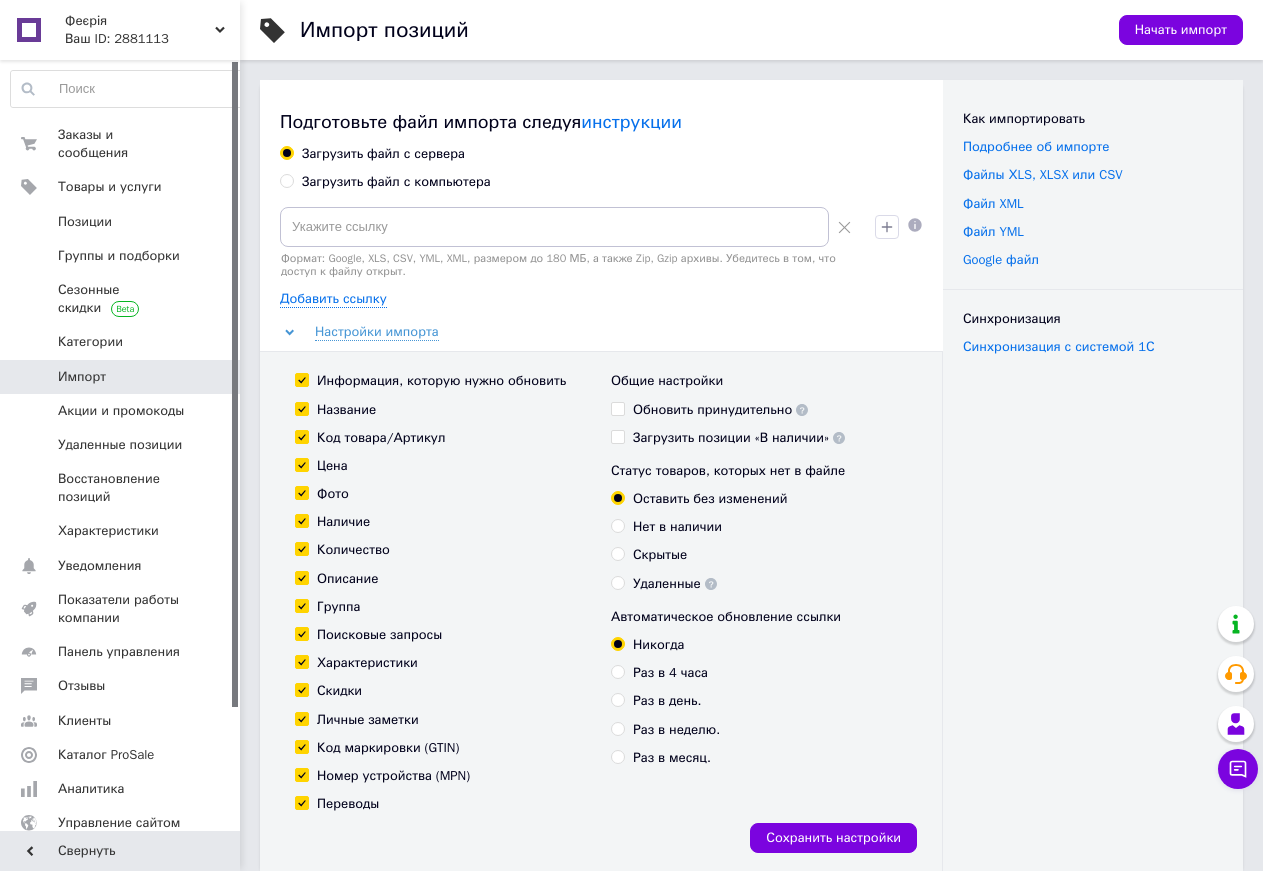 drag, startPoint x: 157, startPoint y: 583, endPoint x: 140, endPoint y: 578, distance: 17.720045 